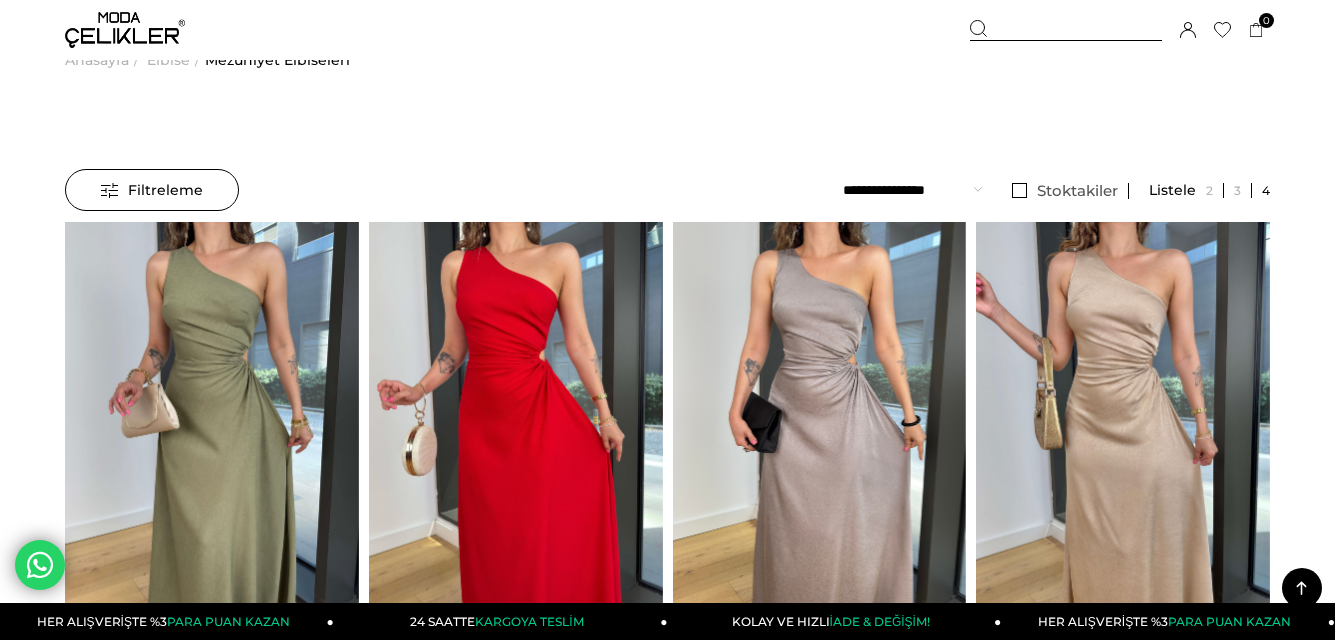 scroll, scrollTop: 700, scrollLeft: 0, axis: vertical 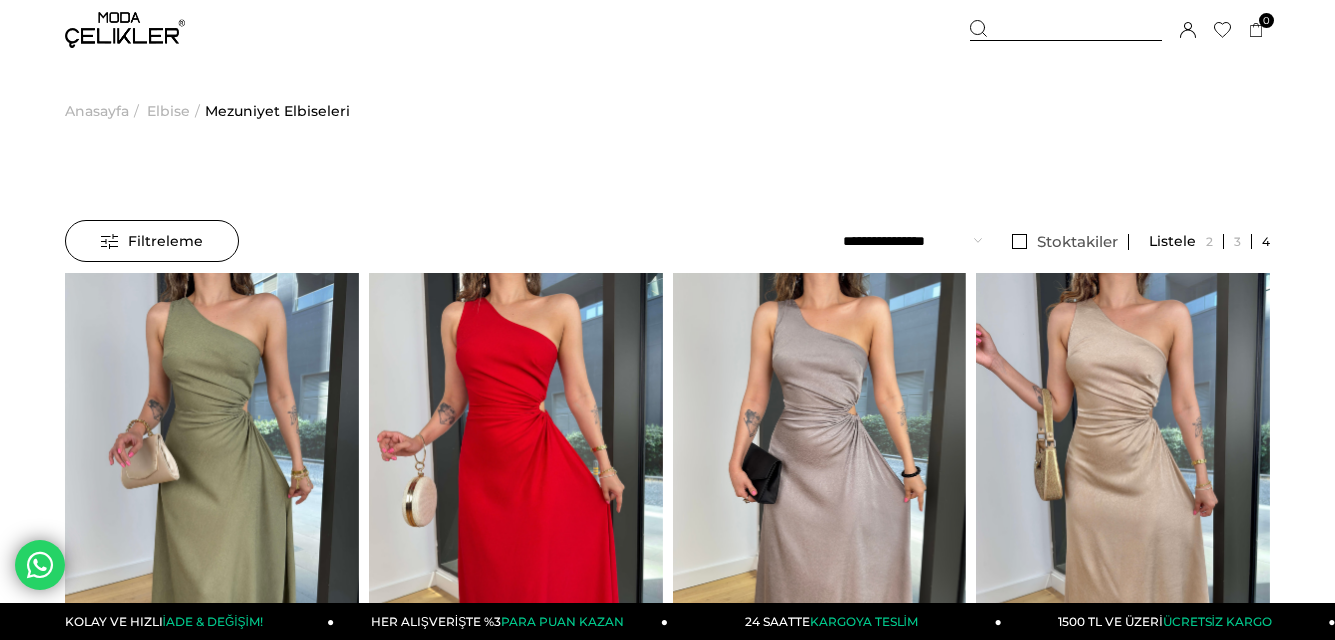click on "Elbise" at bounding box center (168, 111) 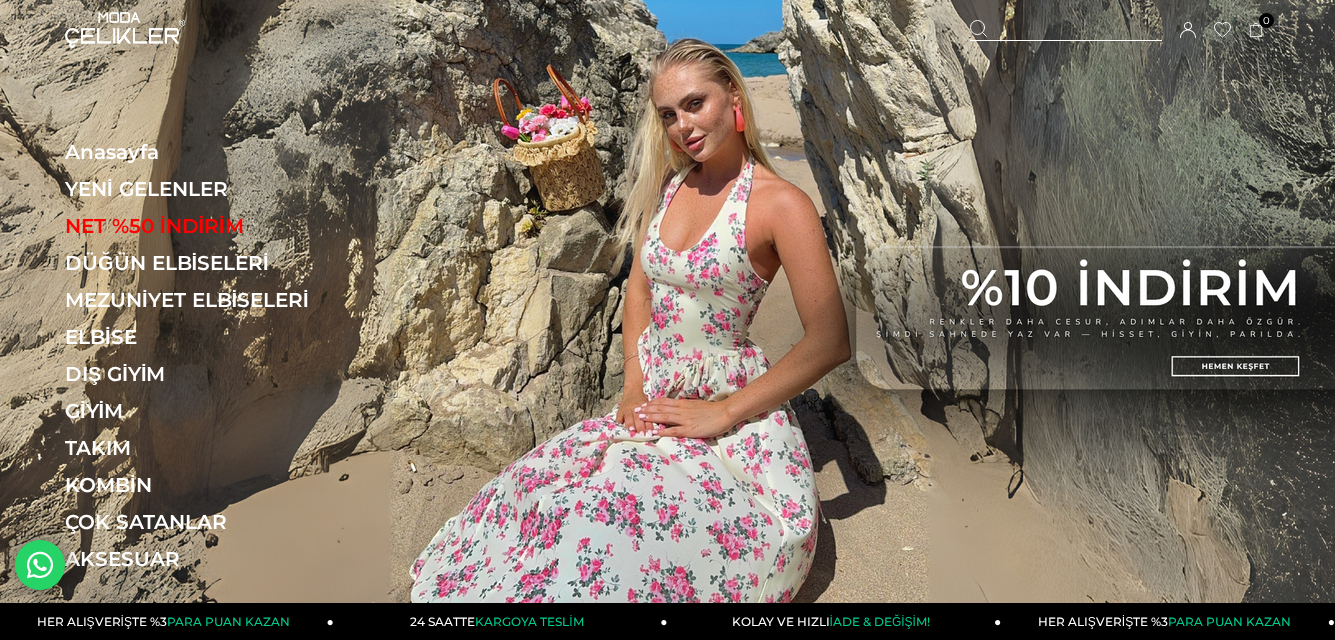 scroll, scrollTop: 0, scrollLeft: 0, axis: both 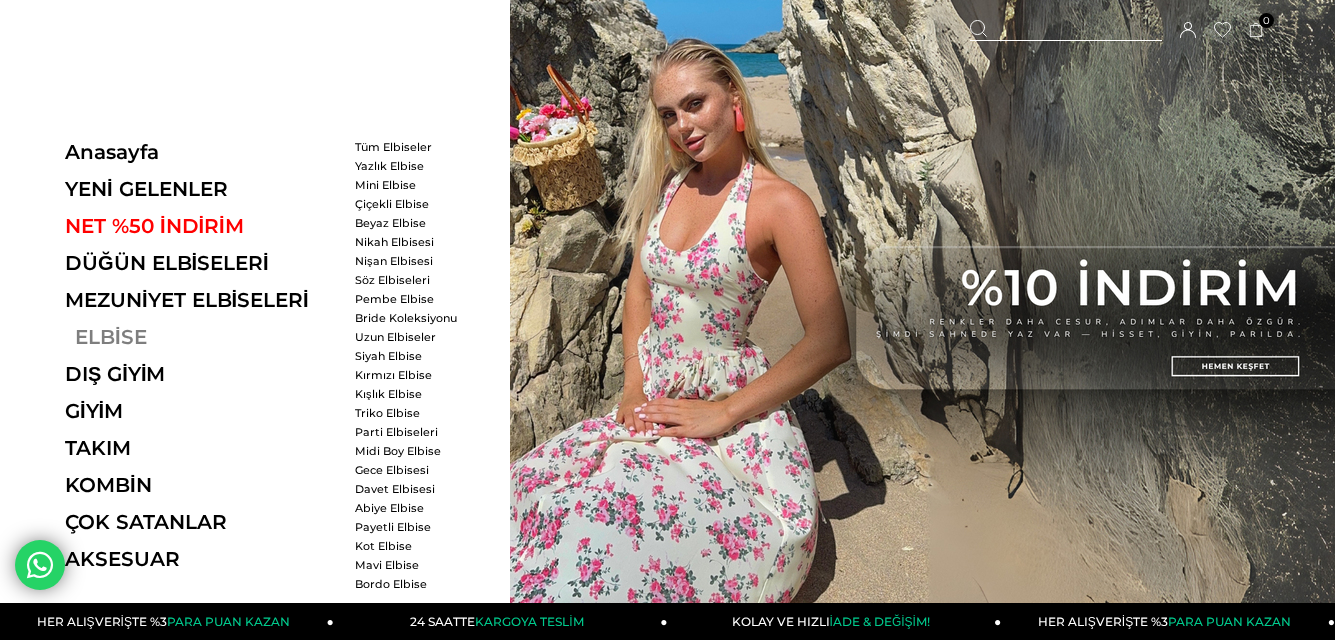 click on "ELBİSE" at bounding box center (202, 337) 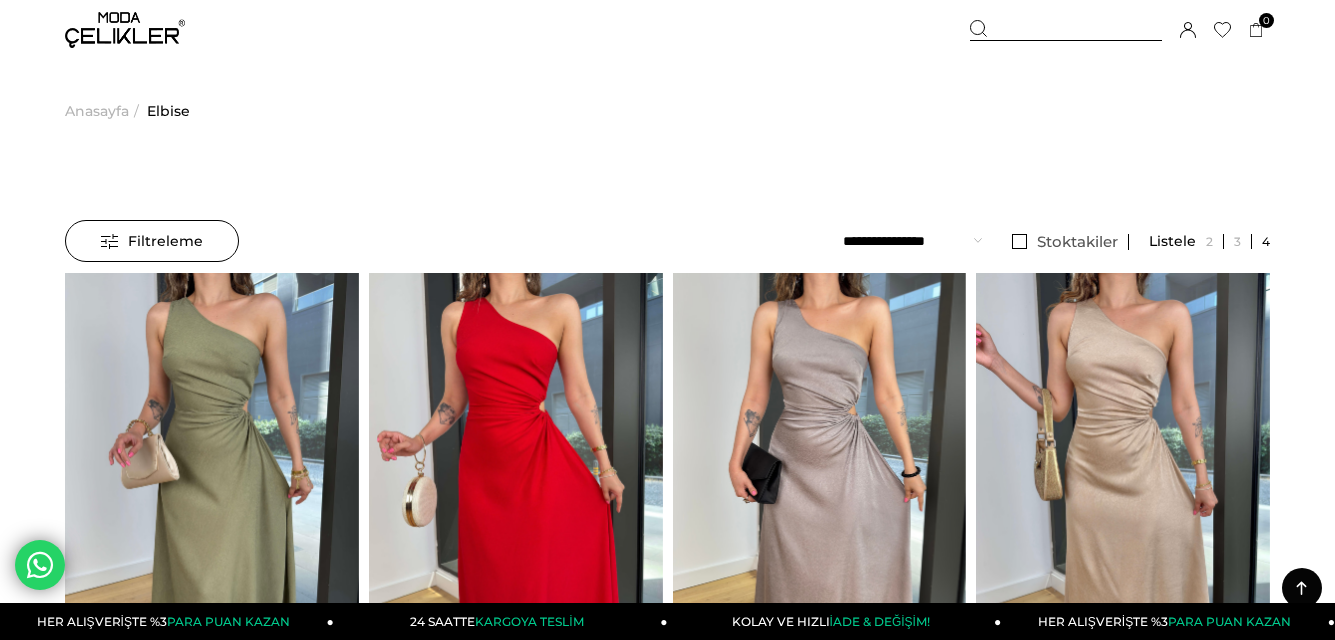scroll, scrollTop: 600, scrollLeft: 0, axis: vertical 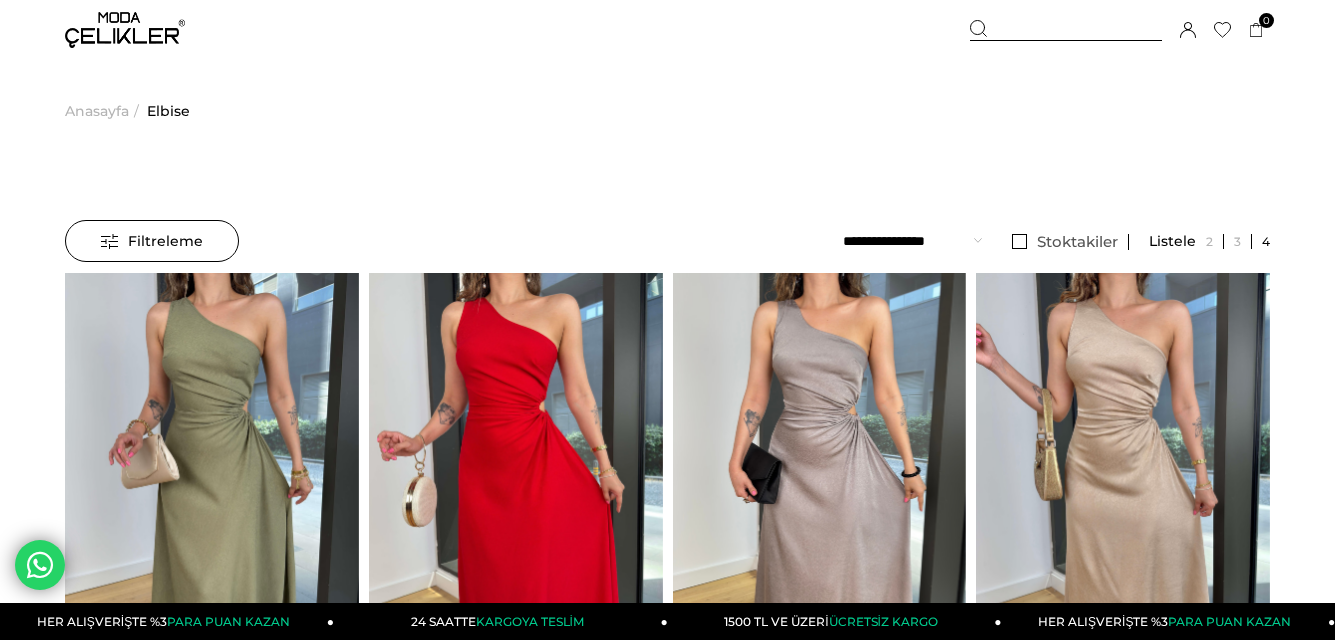 click at bounding box center (1066, 30) 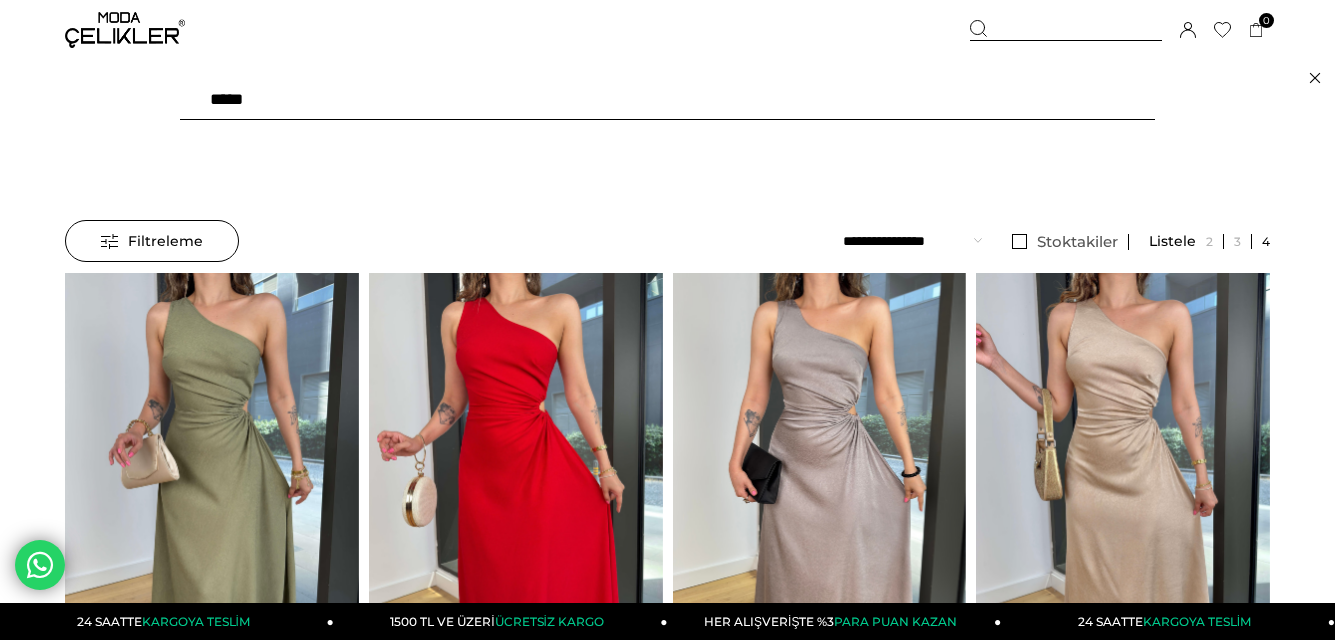 type on "*****" 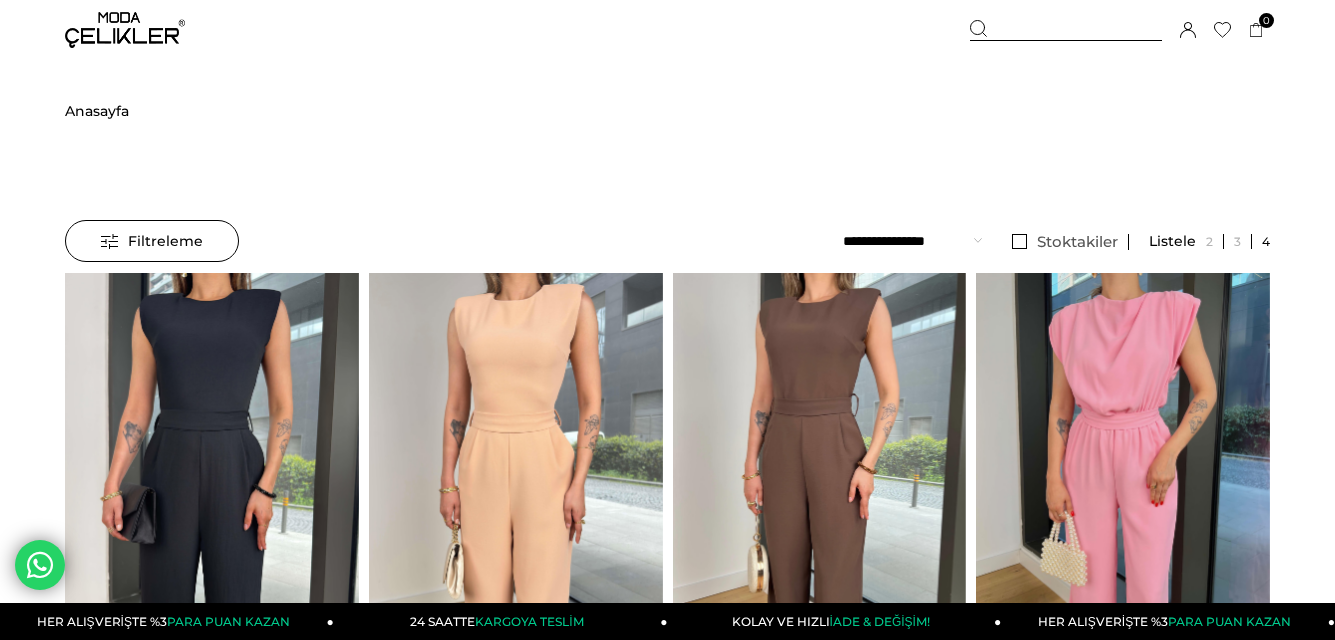 scroll, scrollTop: 95, scrollLeft: 0, axis: vertical 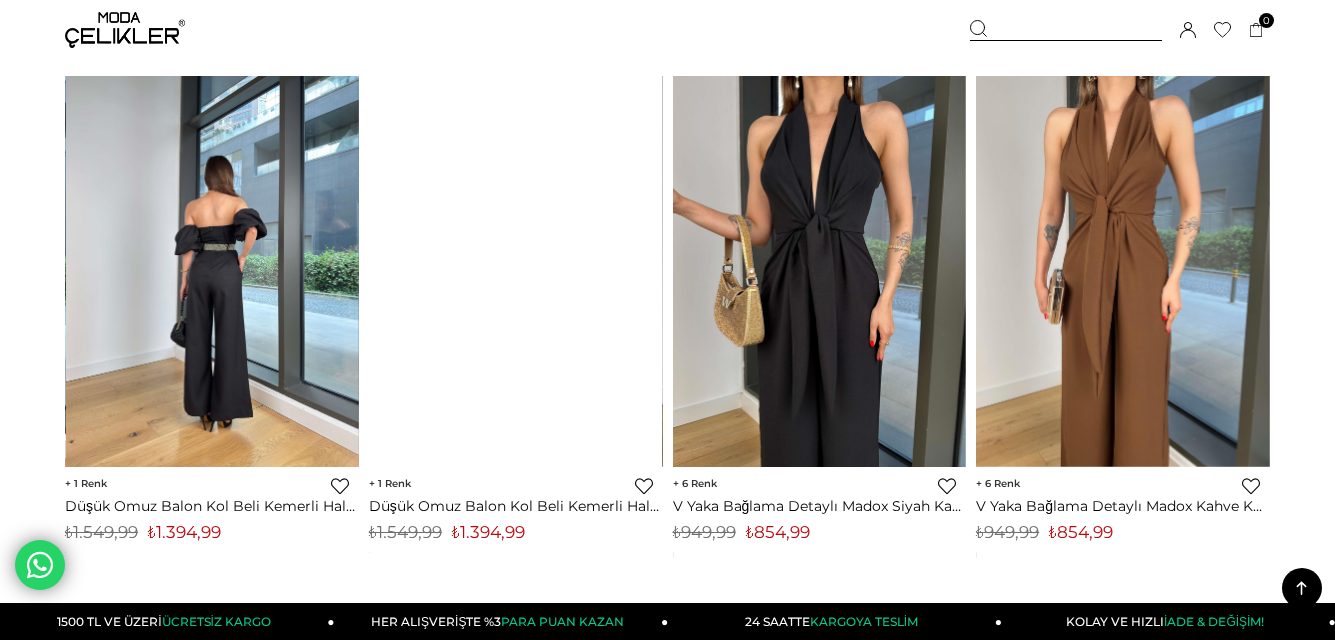 click at bounding box center (213, 271) 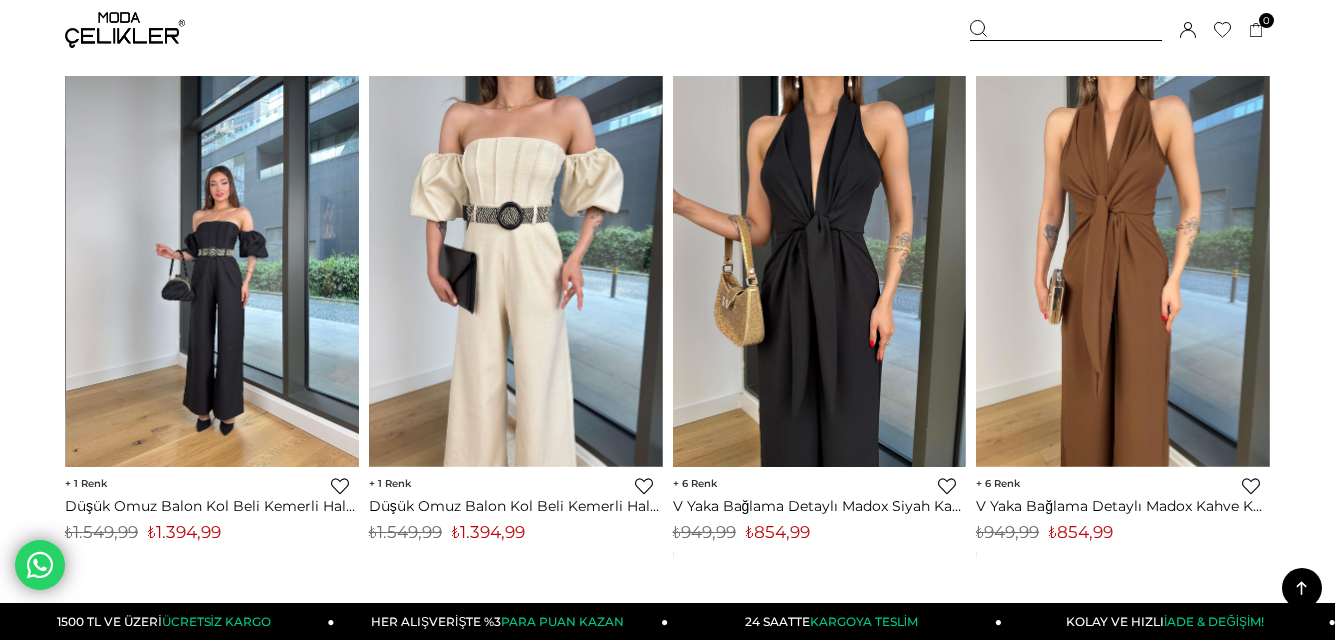 click at bounding box center [213, 271] 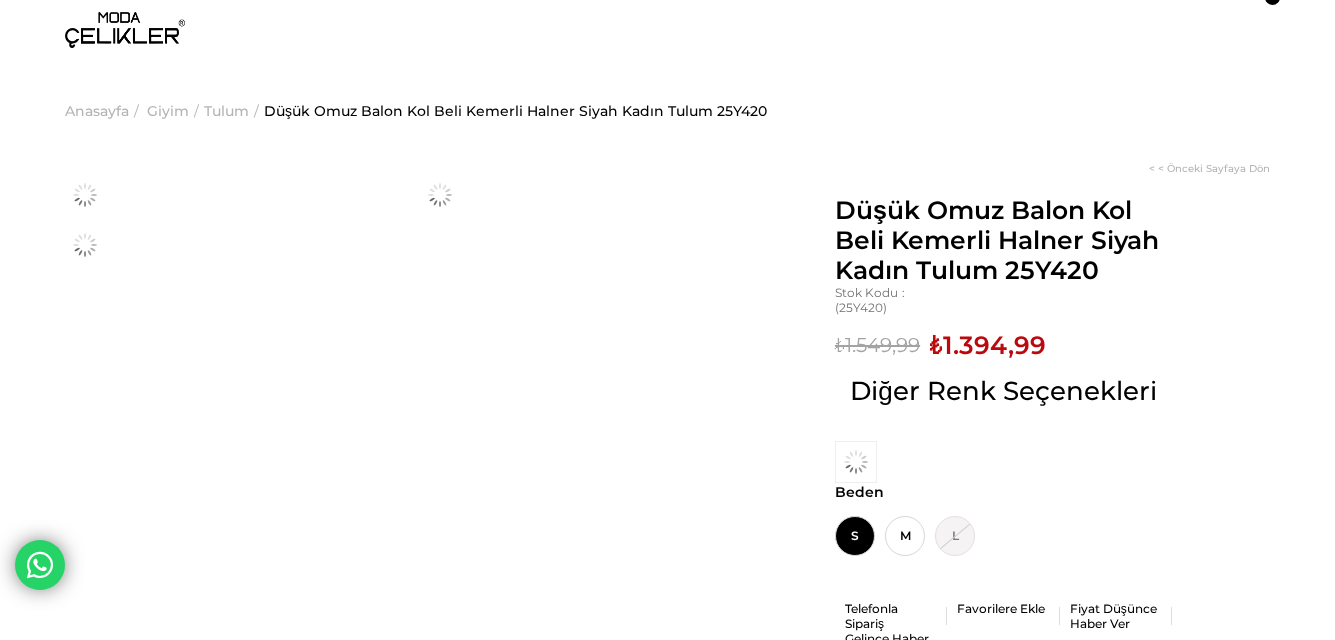 scroll, scrollTop: 0, scrollLeft: 0, axis: both 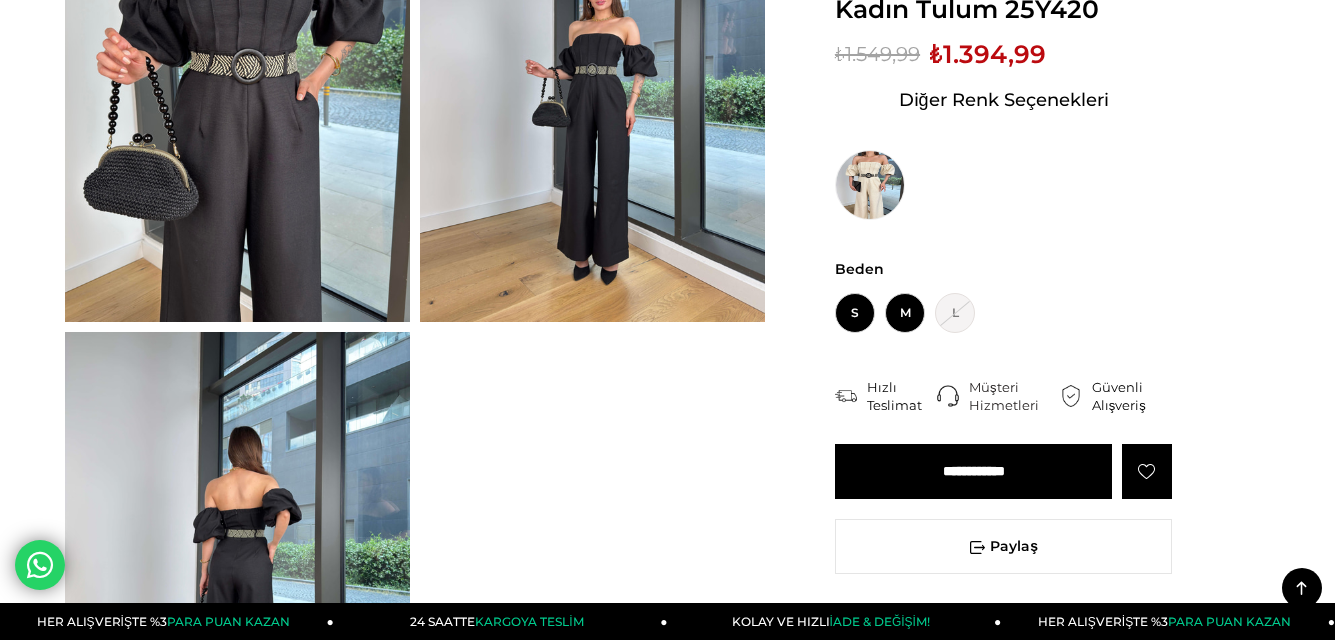 click on "M" at bounding box center (905, 313) 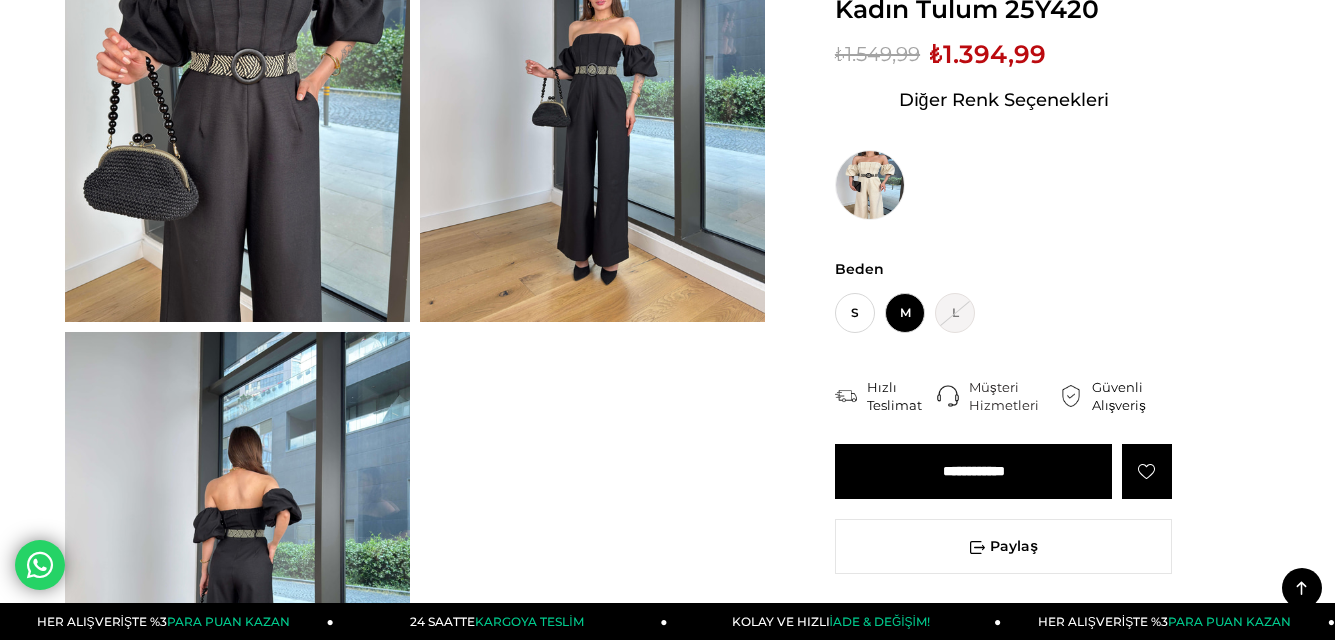 click on "**********" at bounding box center [973, 471] 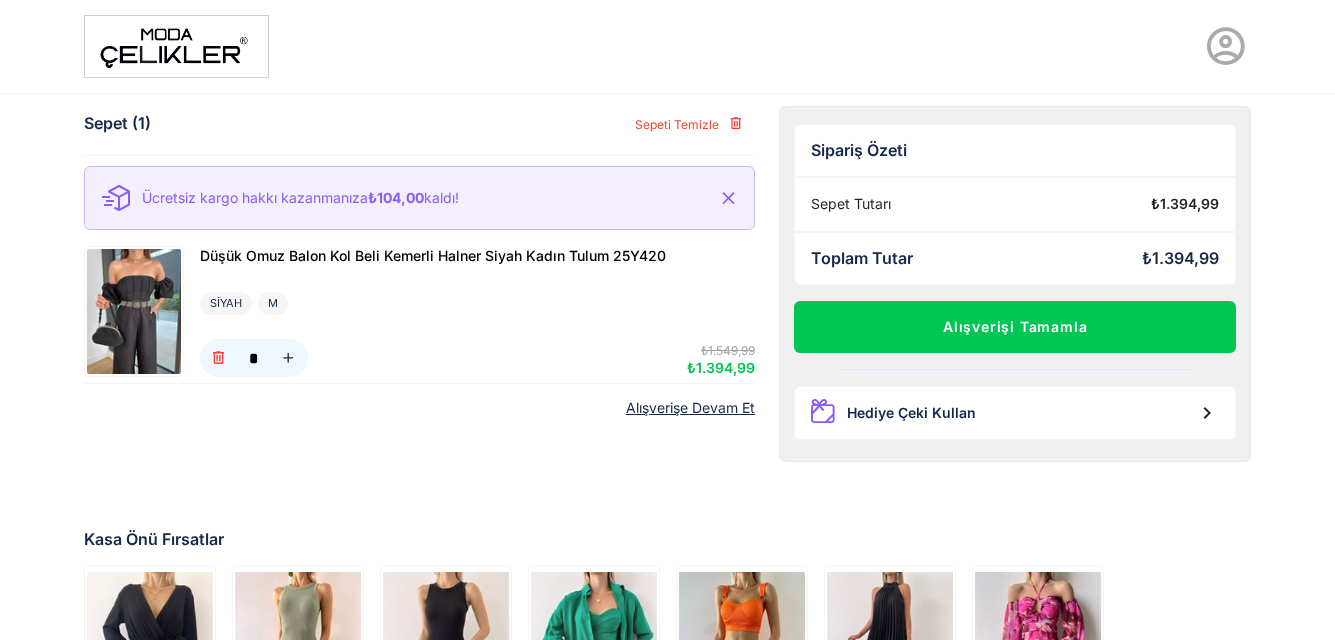 scroll, scrollTop: 0, scrollLeft: 0, axis: both 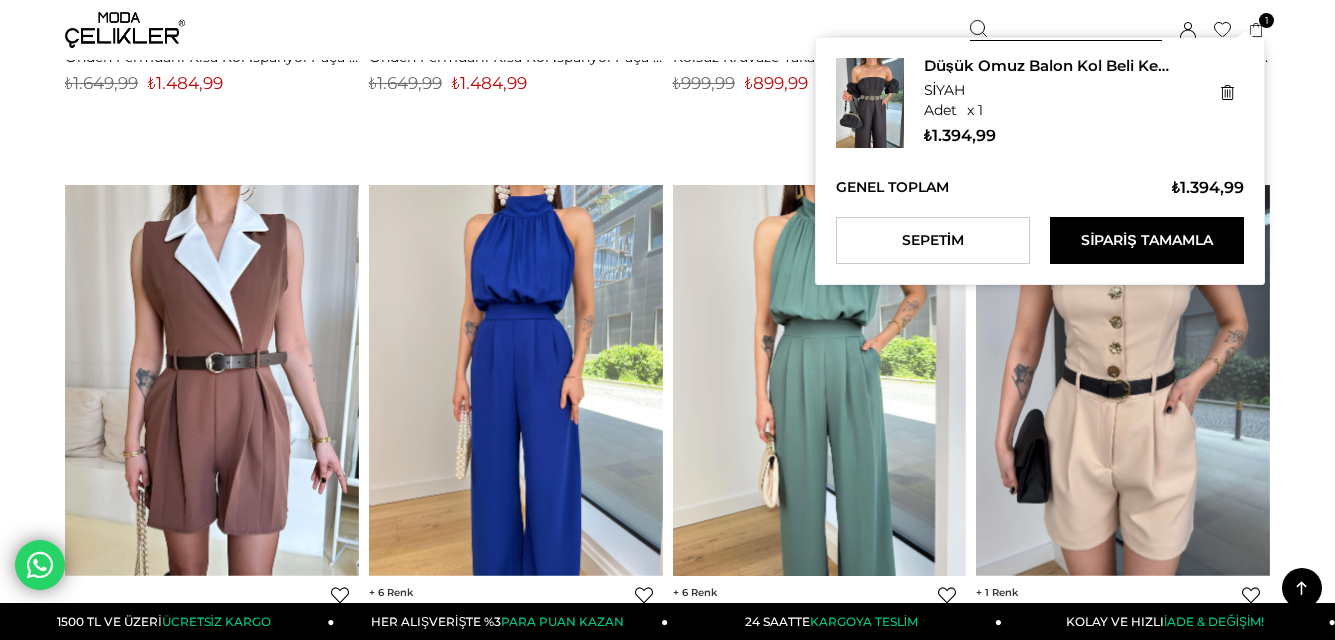 click on "1" at bounding box center [1266, 20] 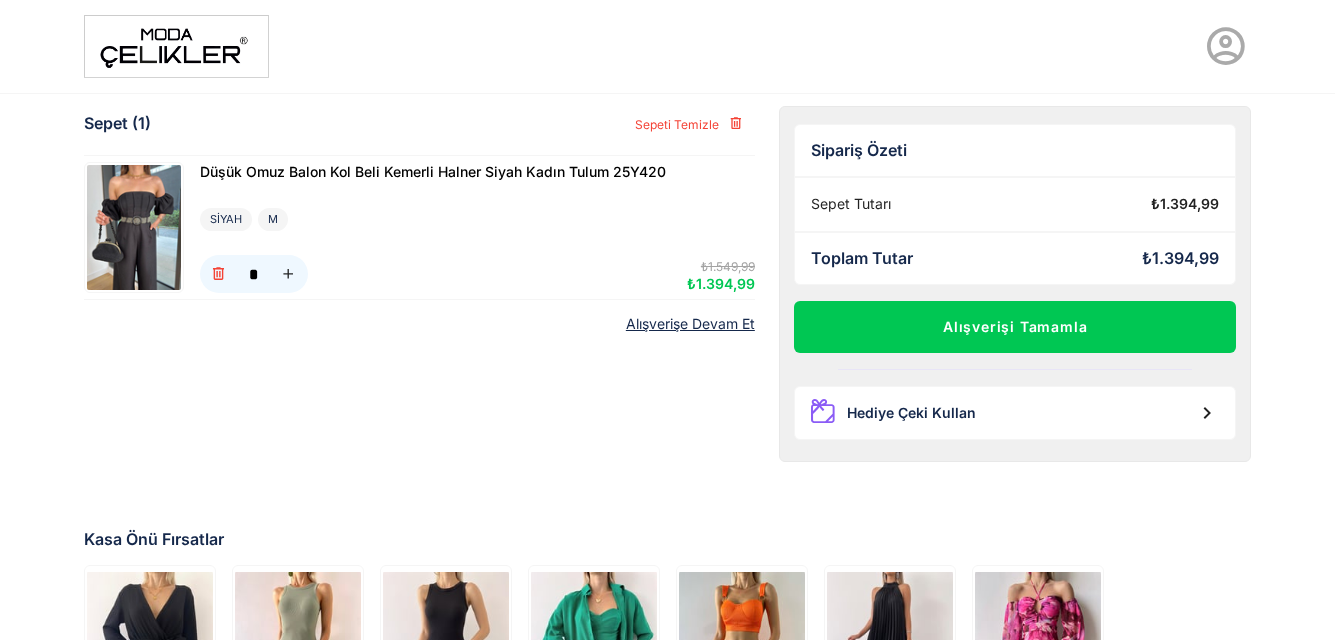 scroll, scrollTop: 0, scrollLeft: 0, axis: both 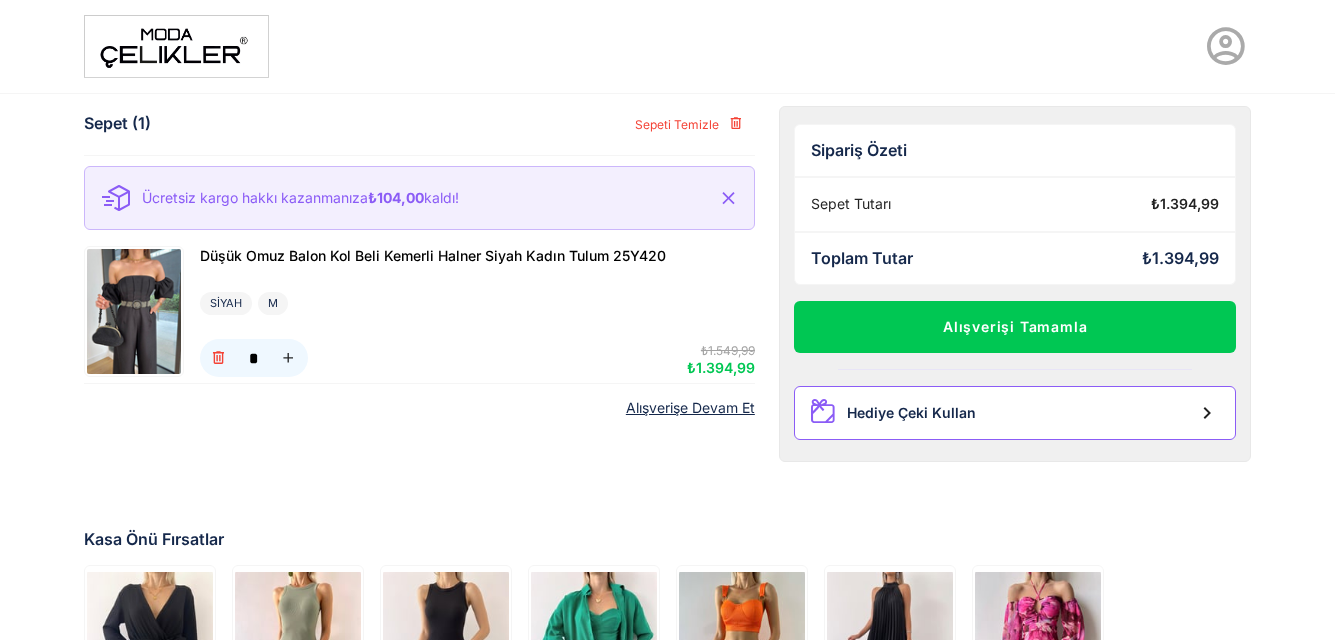 click on "Hediye Çeki Kullan" 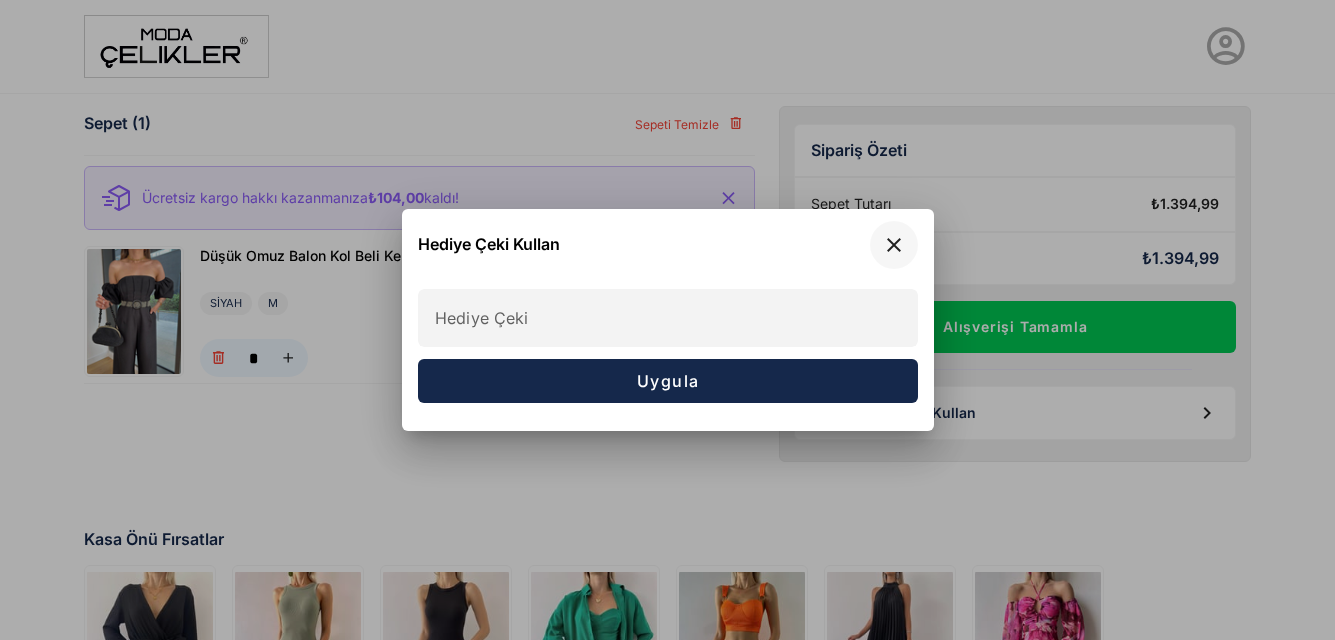 click at bounding box center [894, 245] 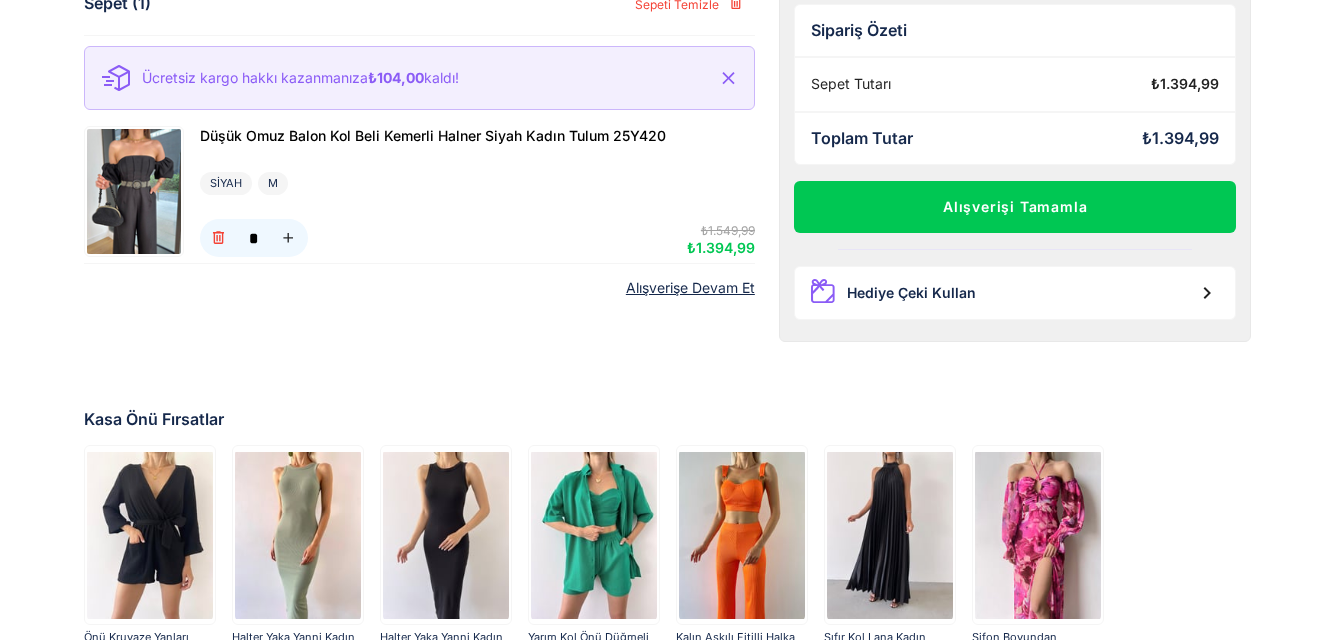 scroll, scrollTop: 0, scrollLeft: 0, axis: both 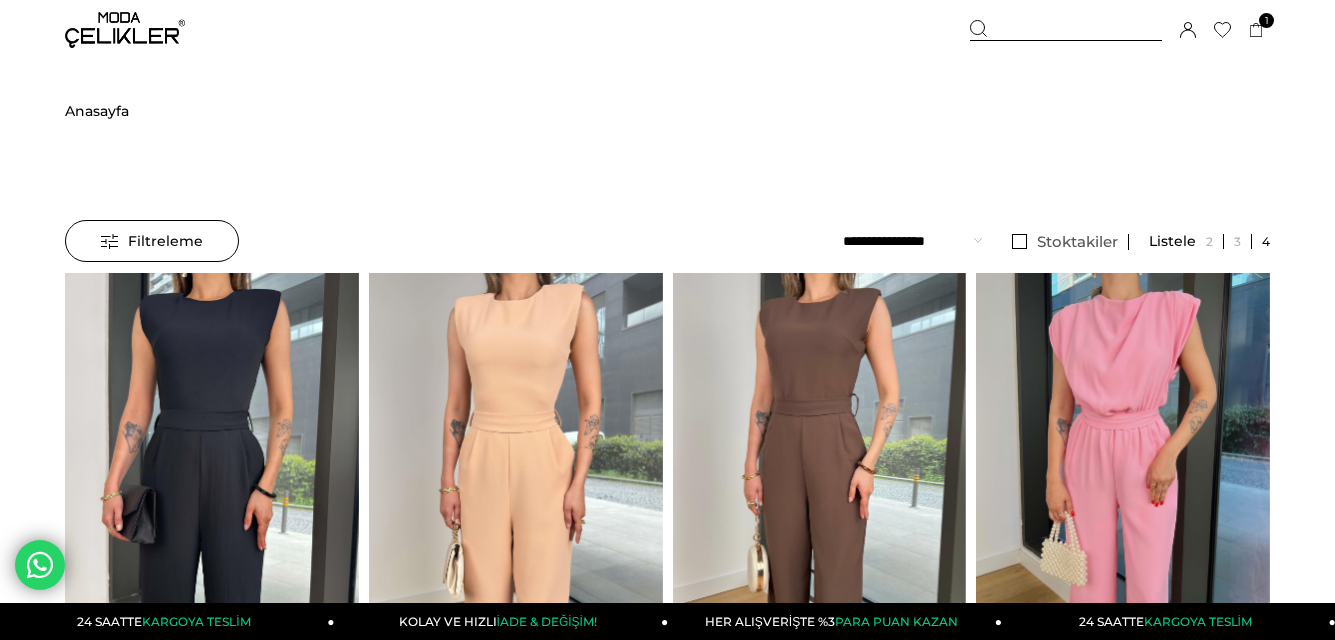 click 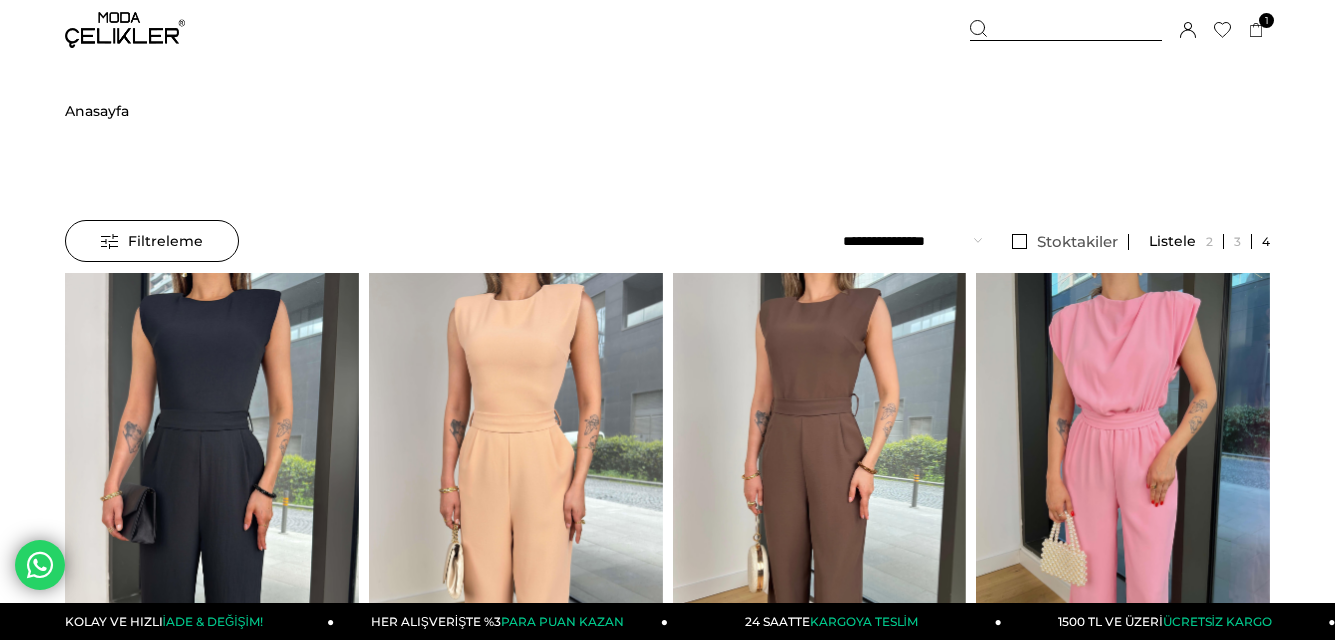 click at bounding box center (1066, 30) 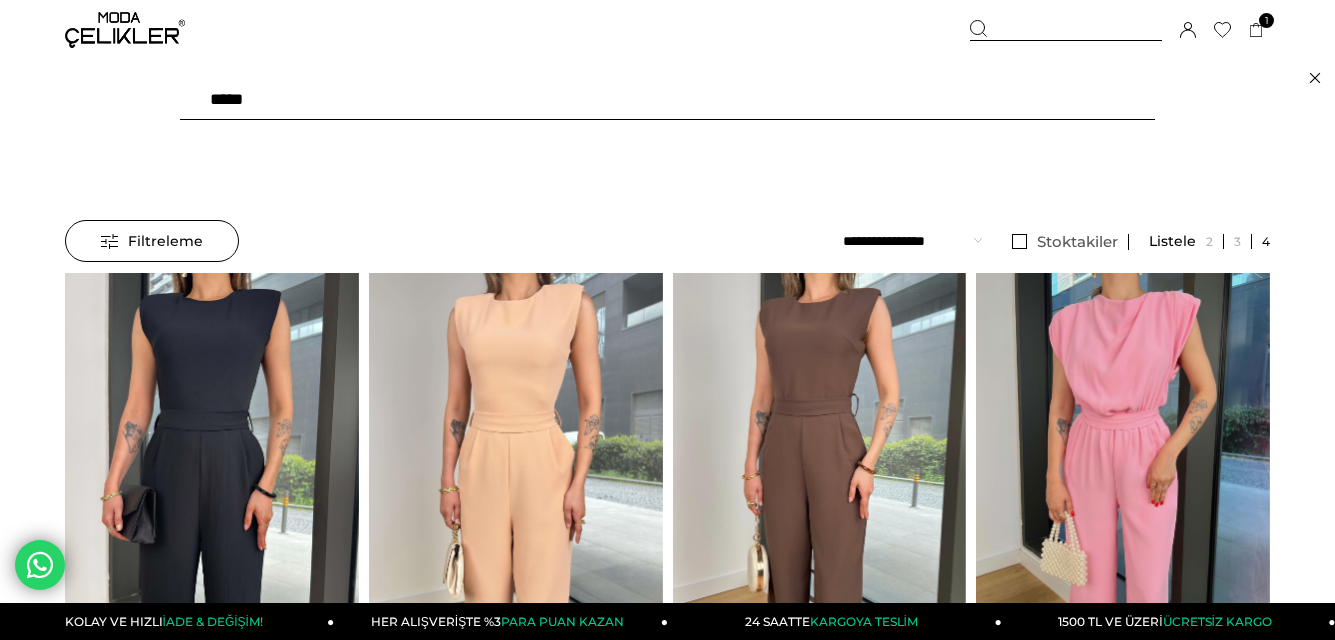 click 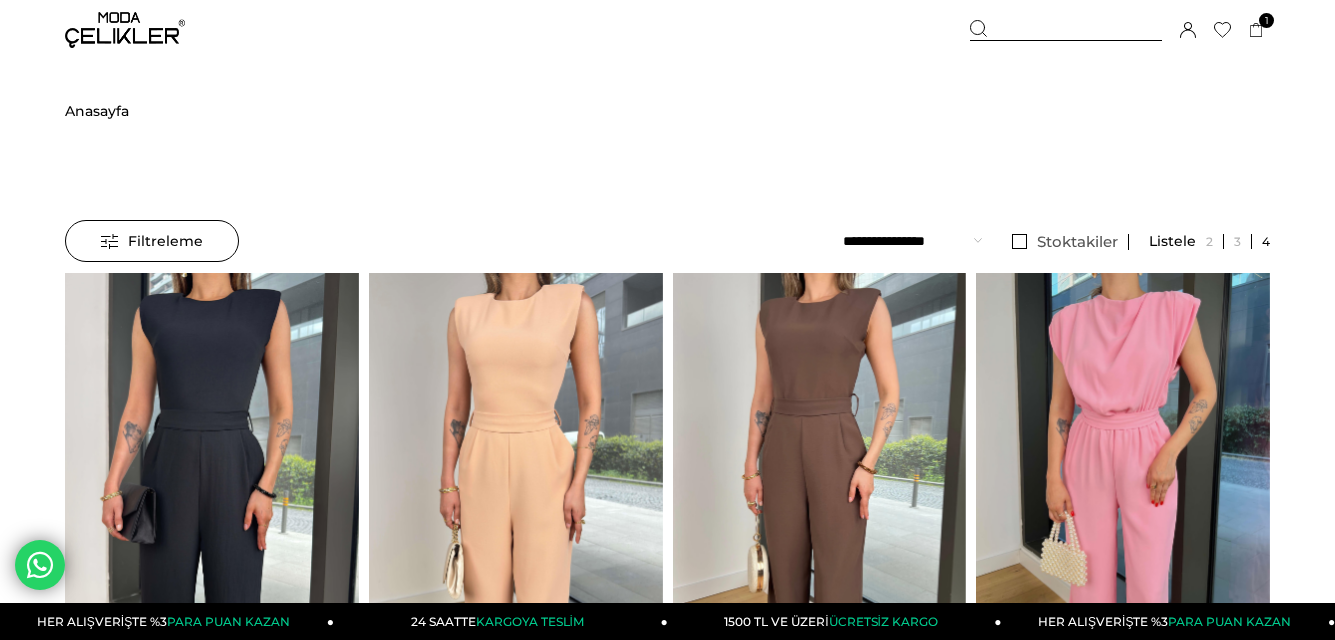 click 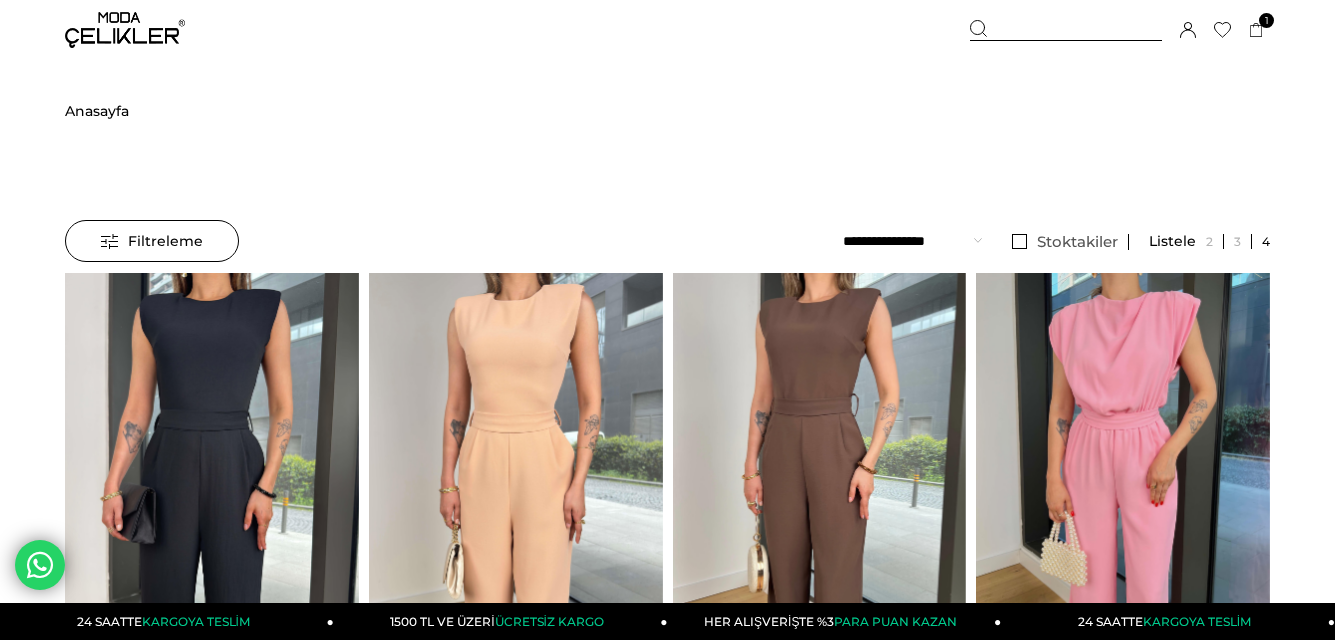 click on "Anasayfa" at bounding box center [97, 111] 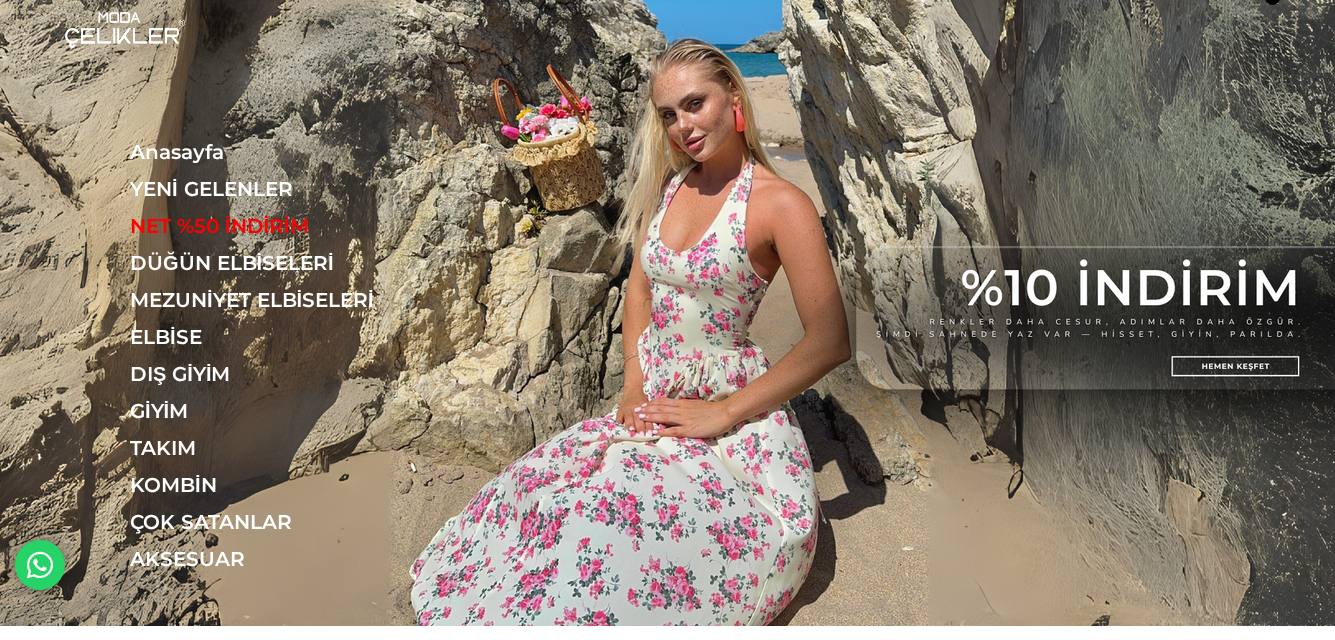 scroll, scrollTop: 0, scrollLeft: 0, axis: both 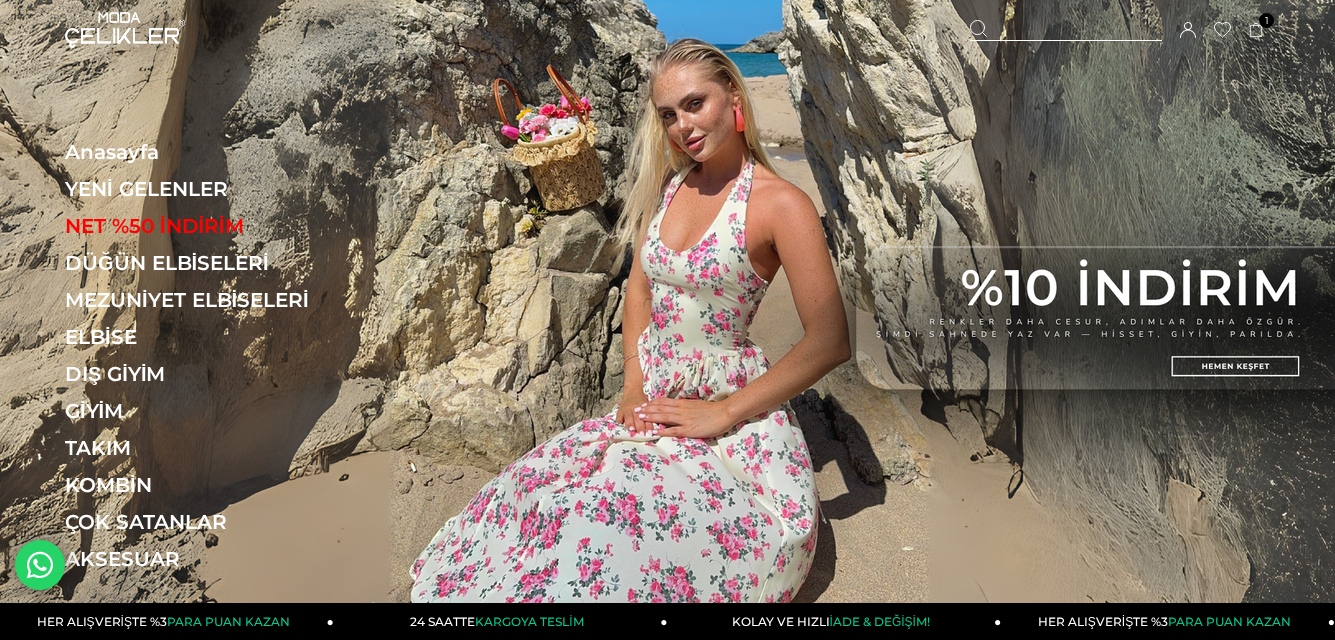 click 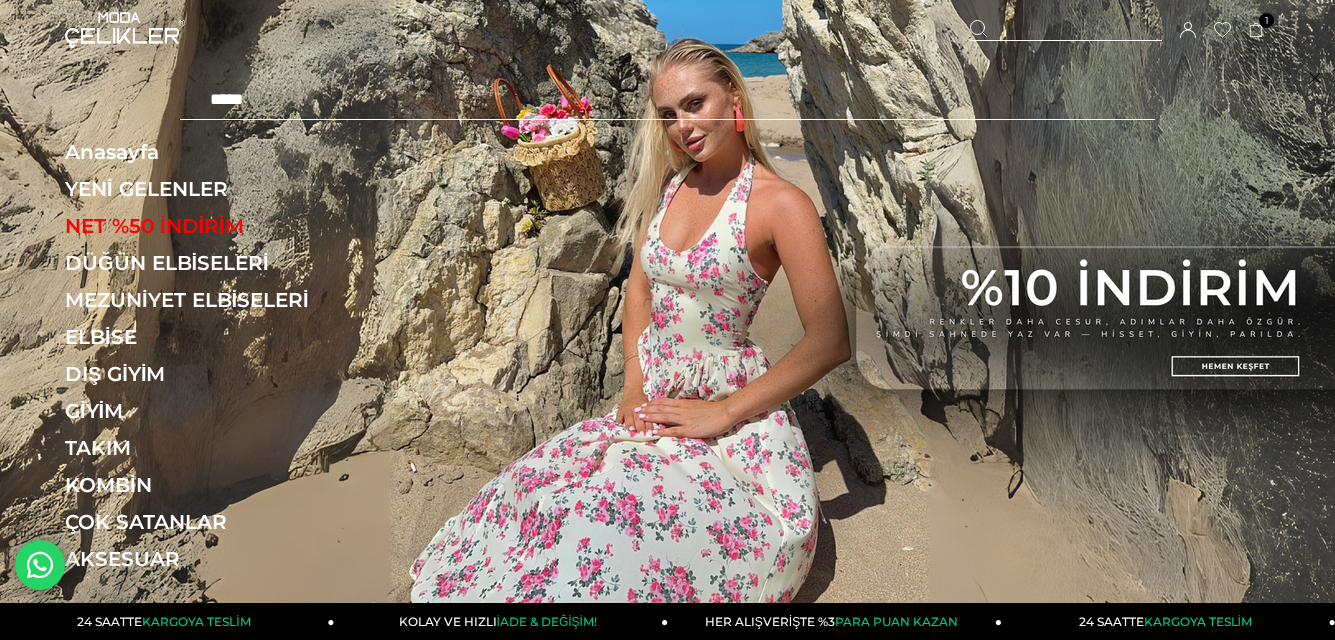 click at bounding box center [667, 100] 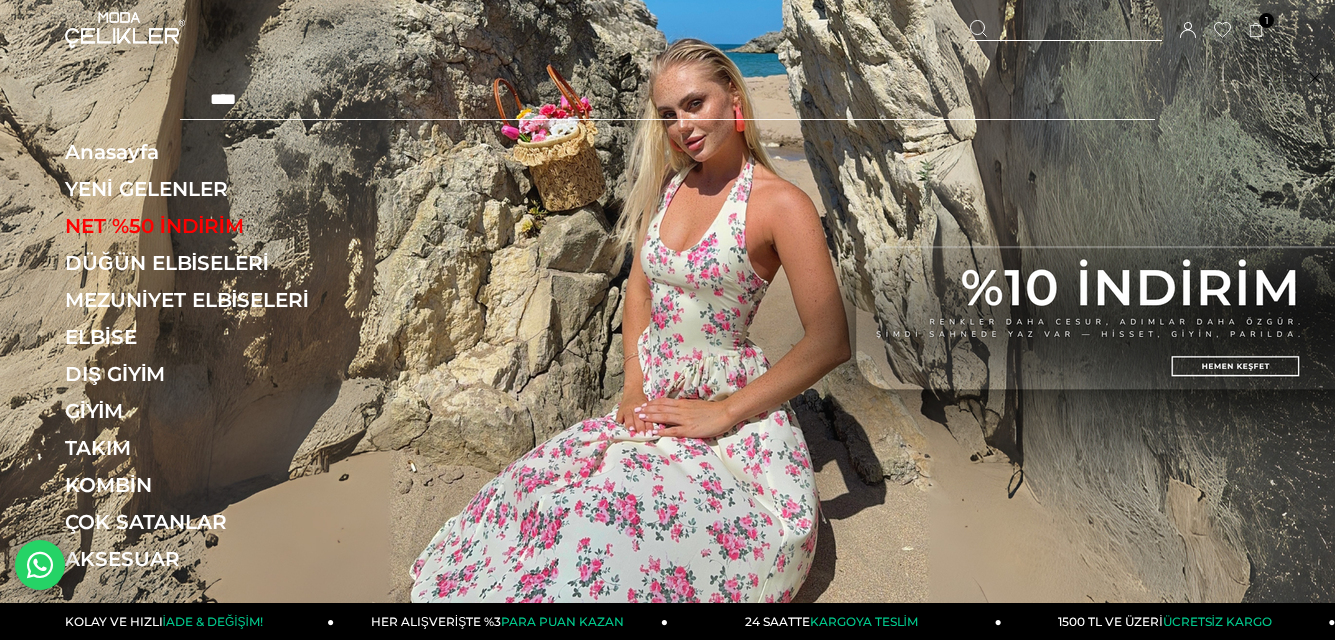 type on "****" 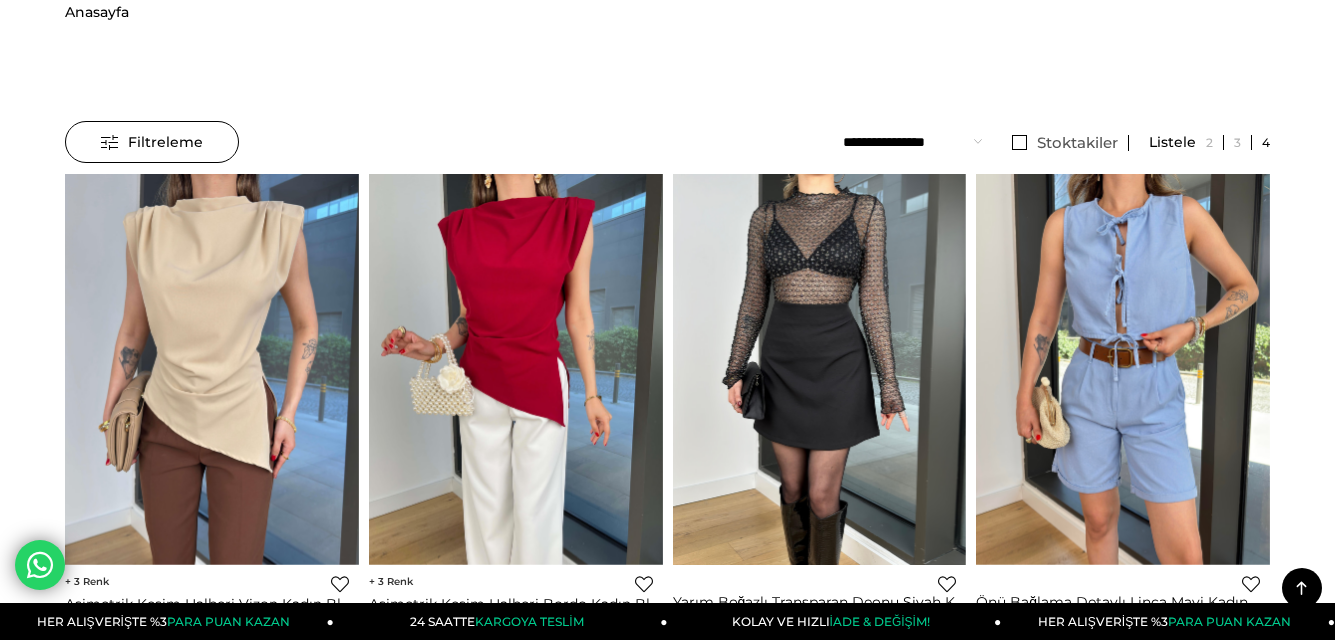 scroll, scrollTop: 201, scrollLeft: 0, axis: vertical 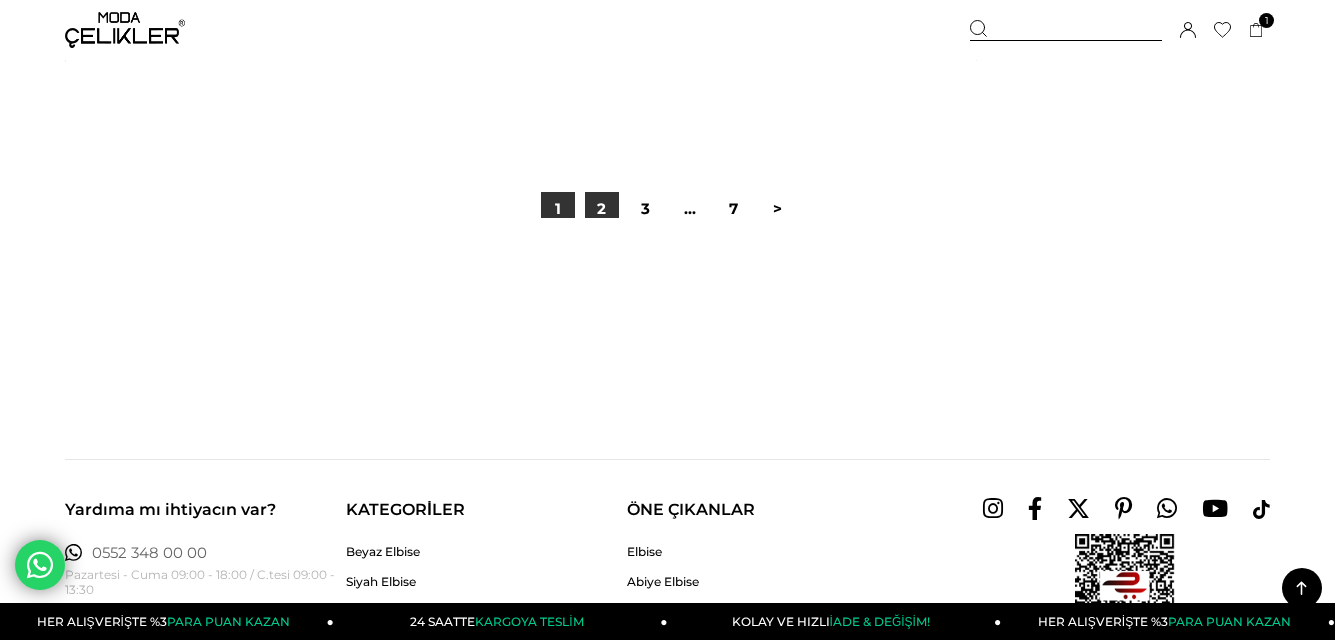 click on "2" at bounding box center (602, 209) 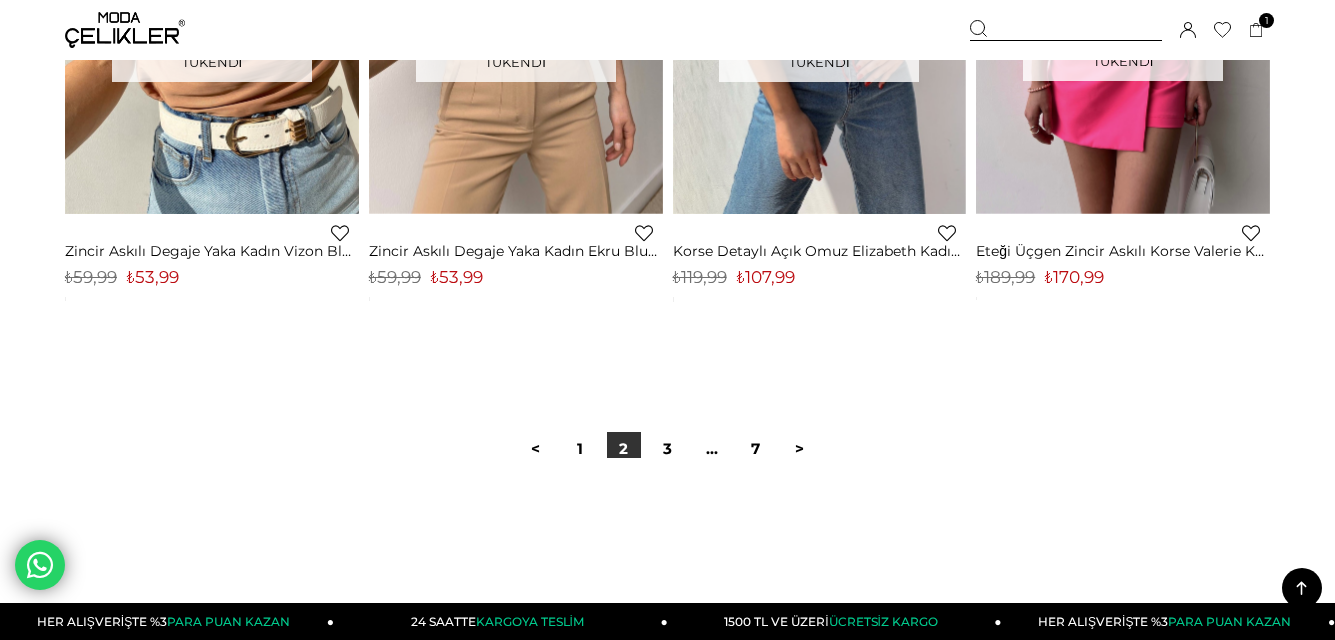 scroll, scrollTop: 11100, scrollLeft: 0, axis: vertical 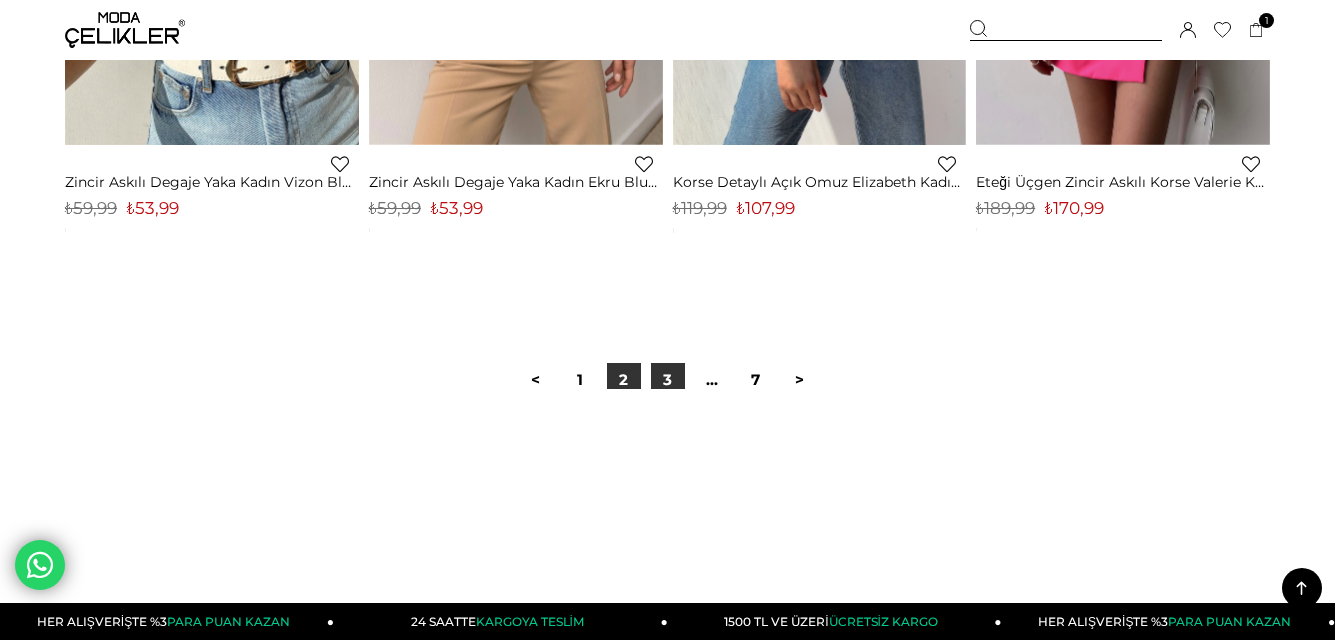 click on "3" at bounding box center (668, 380) 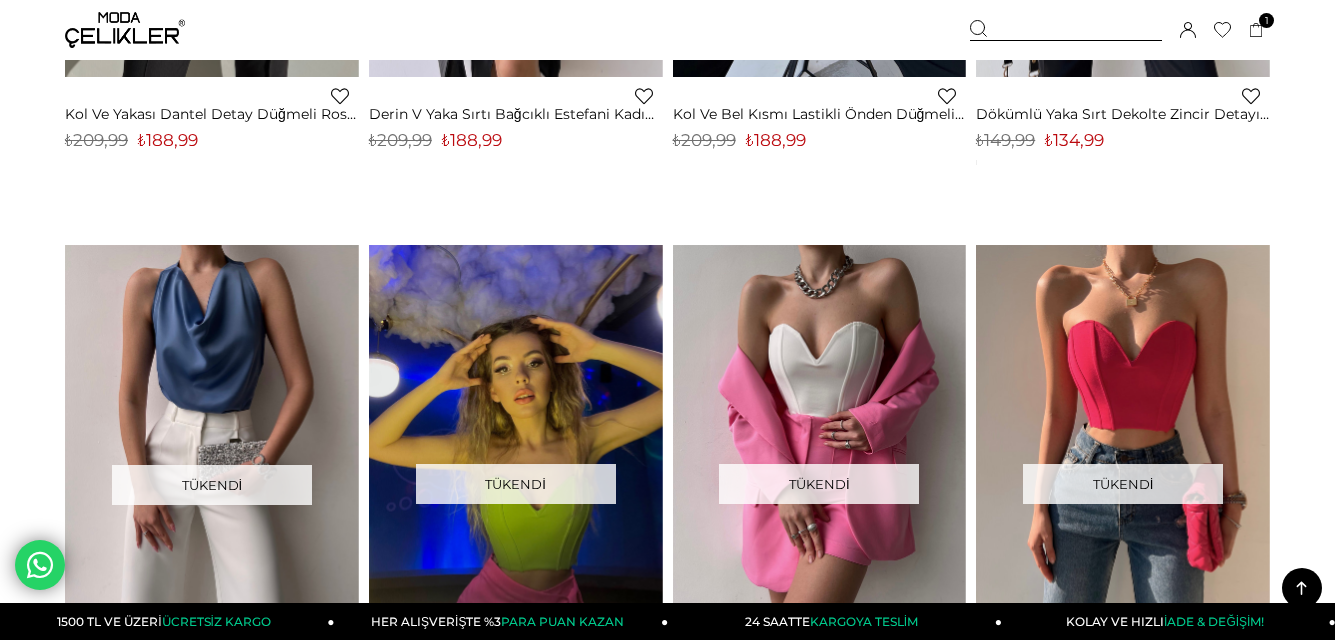 scroll, scrollTop: 2800, scrollLeft: 0, axis: vertical 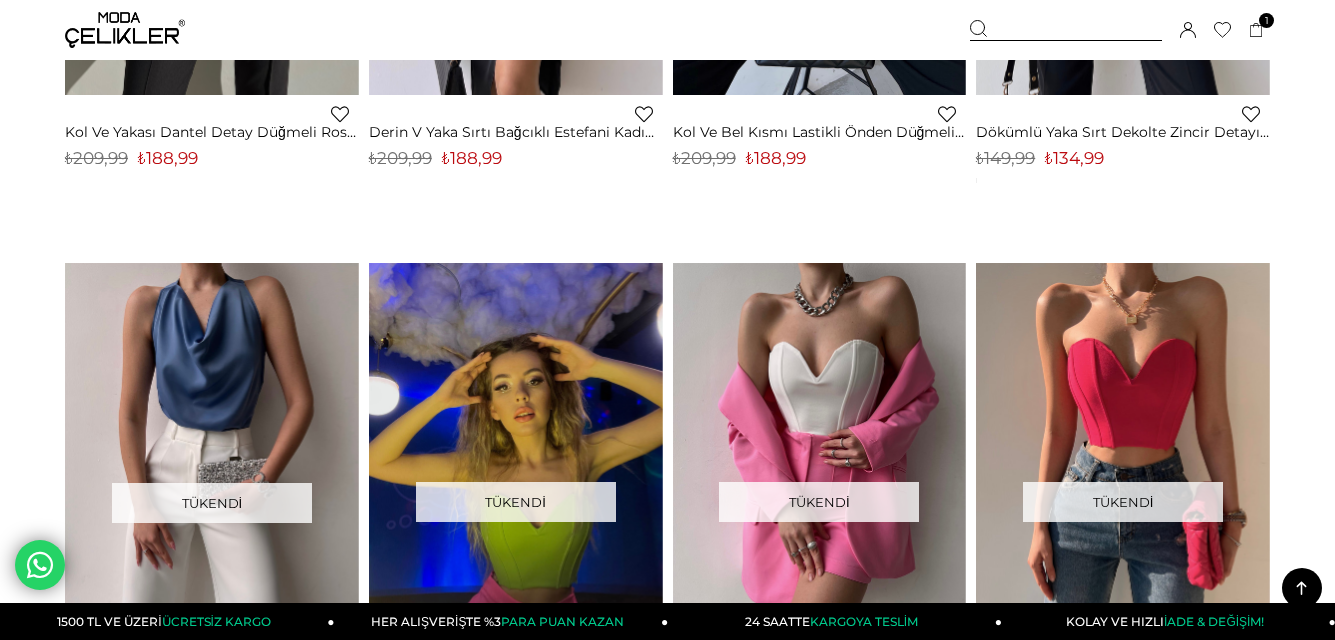click 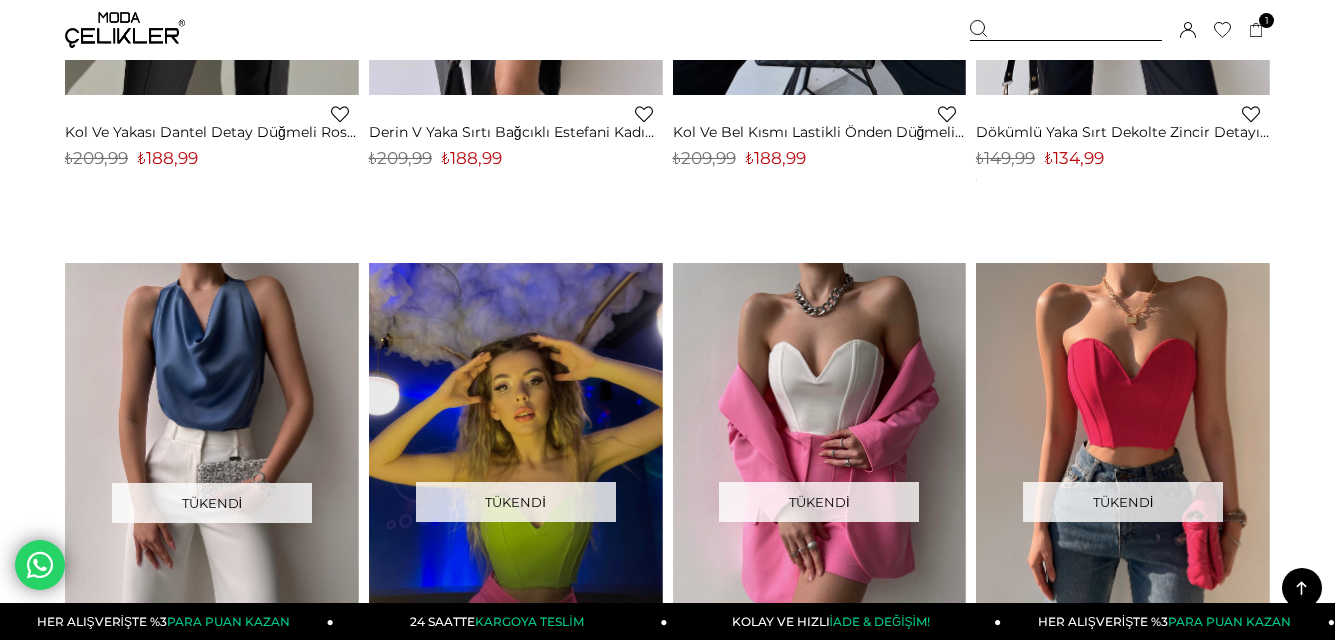 click 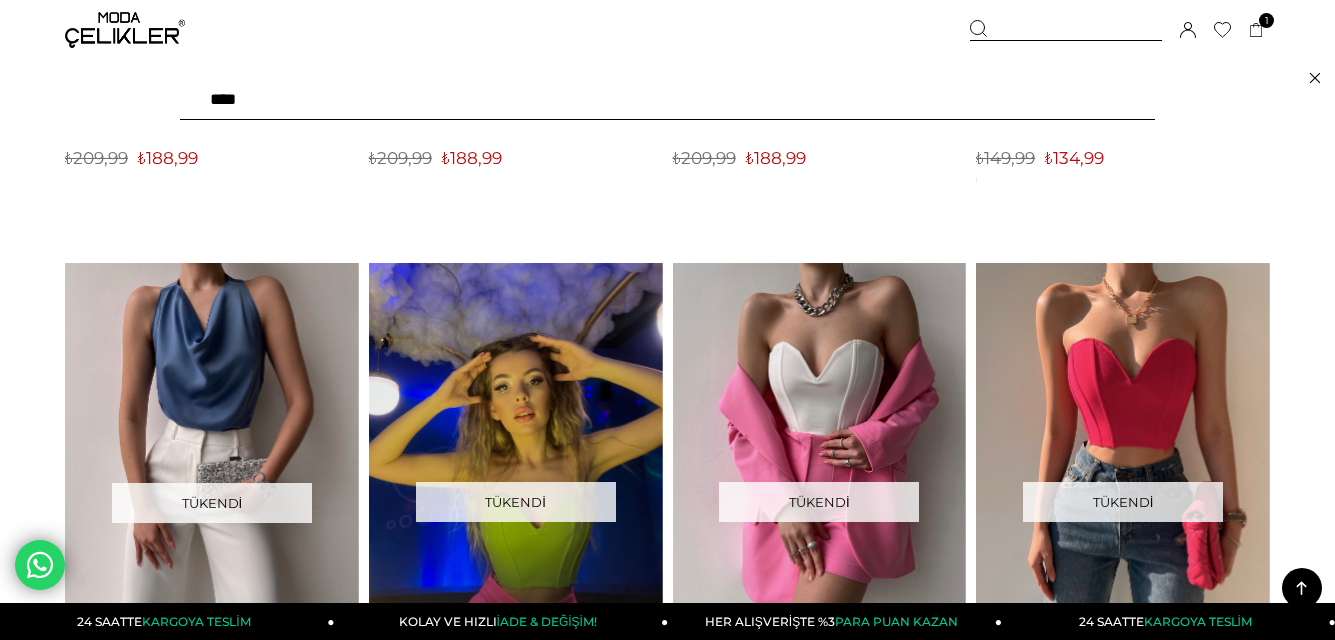 drag, startPoint x: 260, startPoint y: 96, endPoint x: 155, endPoint y: 93, distance: 105.04285 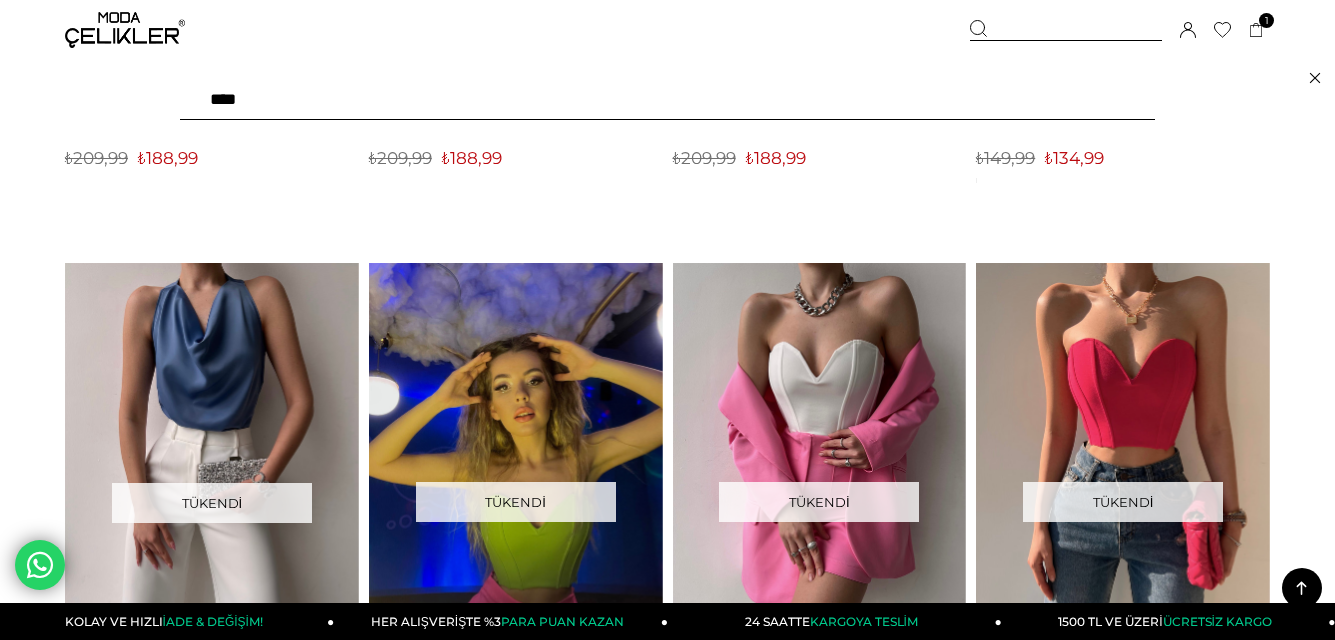 type on "*****" 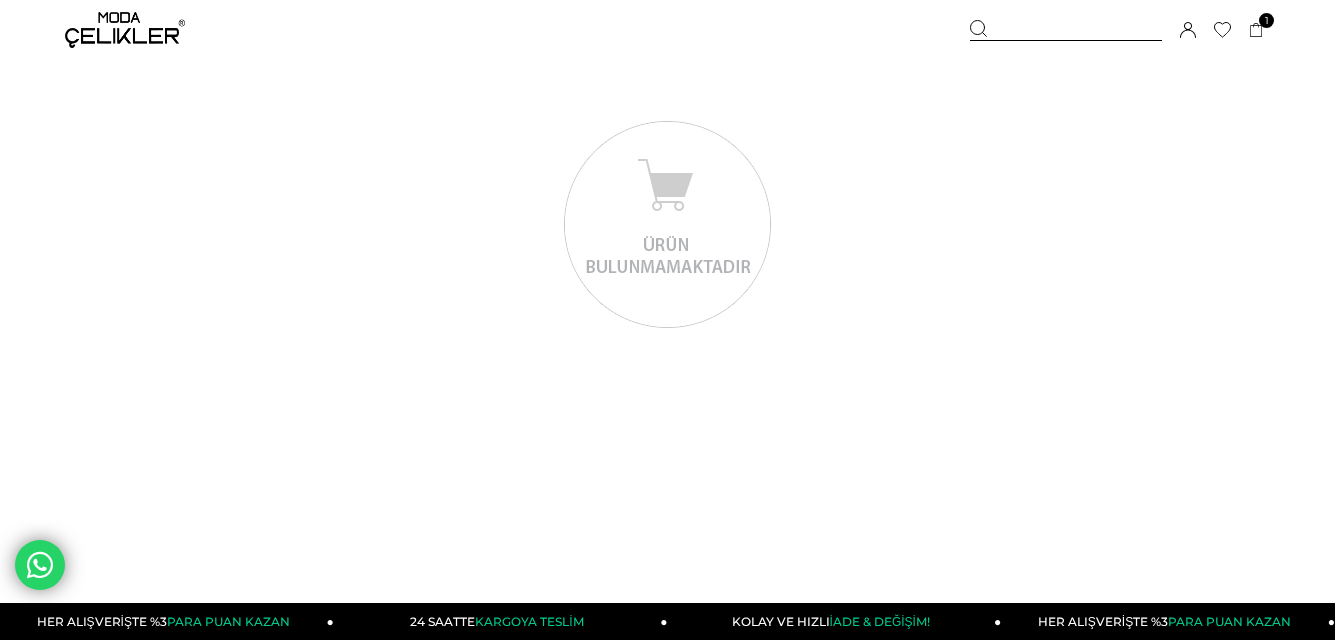 scroll, scrollTop: 0, scrollLeft: 0, axis: both 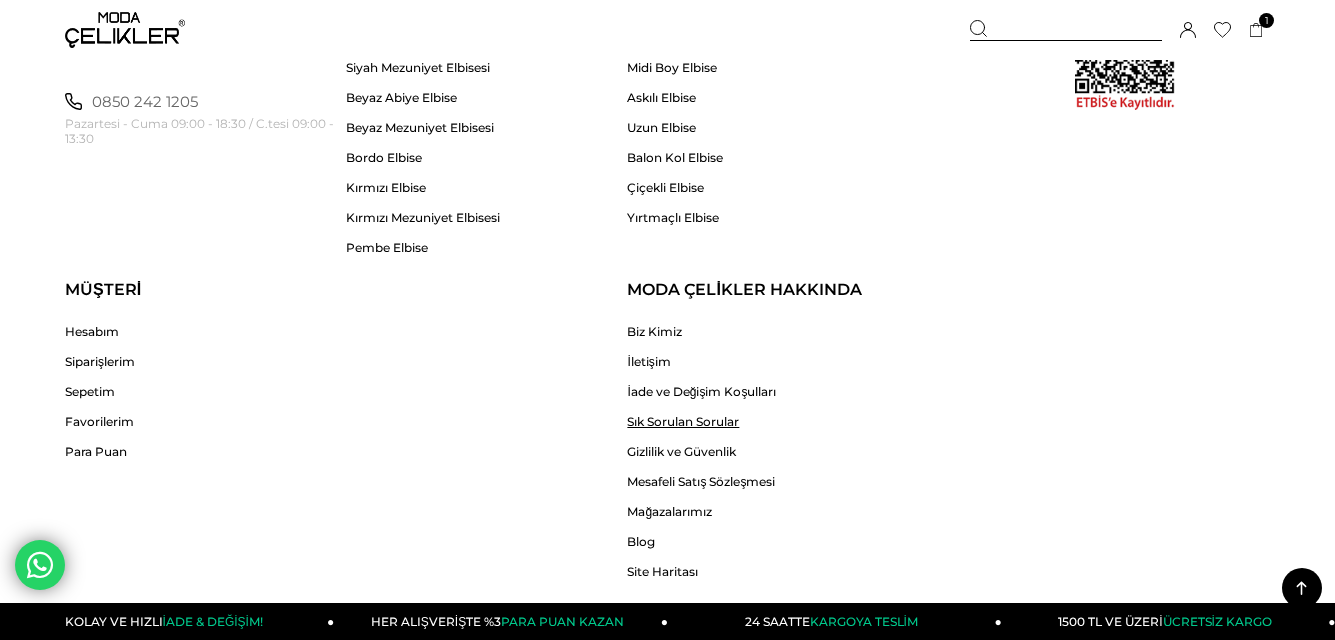 click on "Sık Sorulan Sorular" at bounding box center (701, 421) 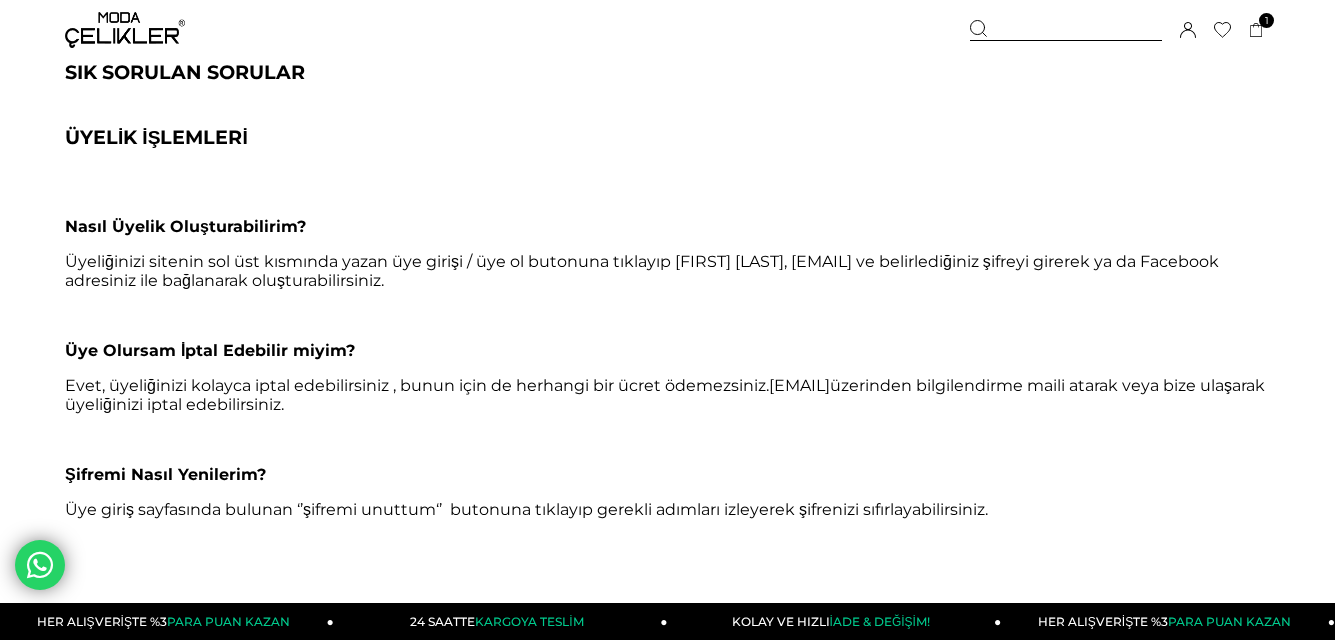 scroll, scrollTop: 0, scrollLeft: 0, axis: both 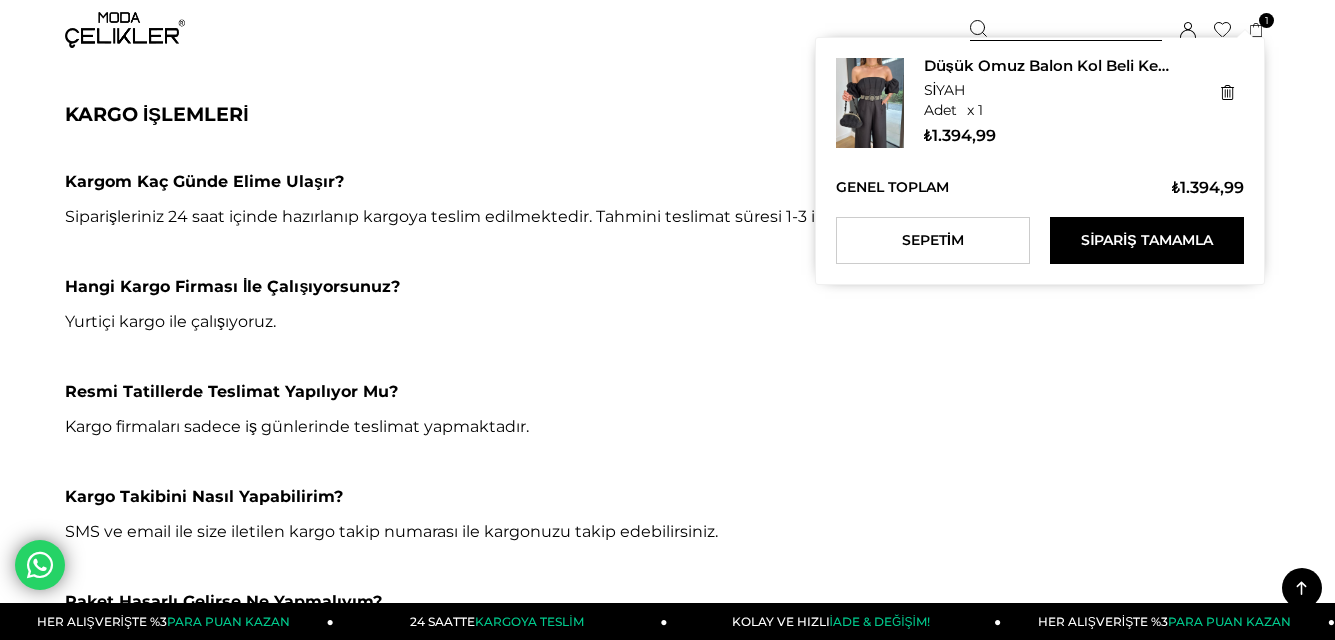 click 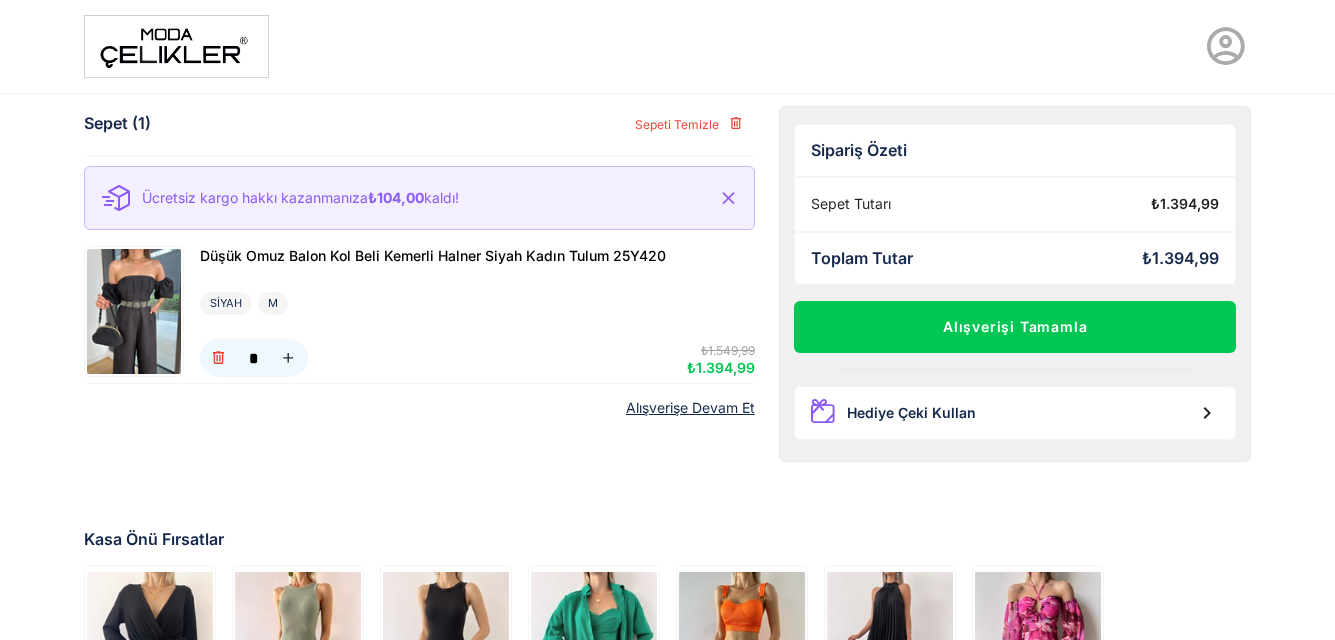 scroll, scrollTop: 0, scrollLeft: 0, axis: both 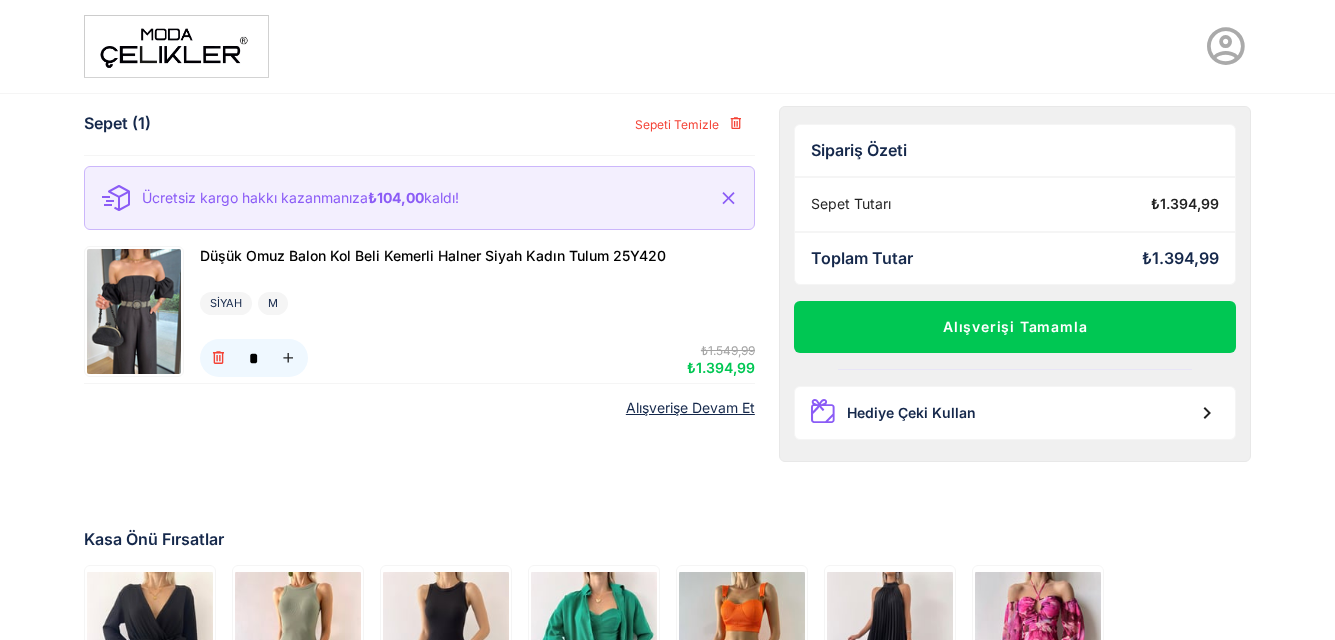 click at bounding box center (134, 311) 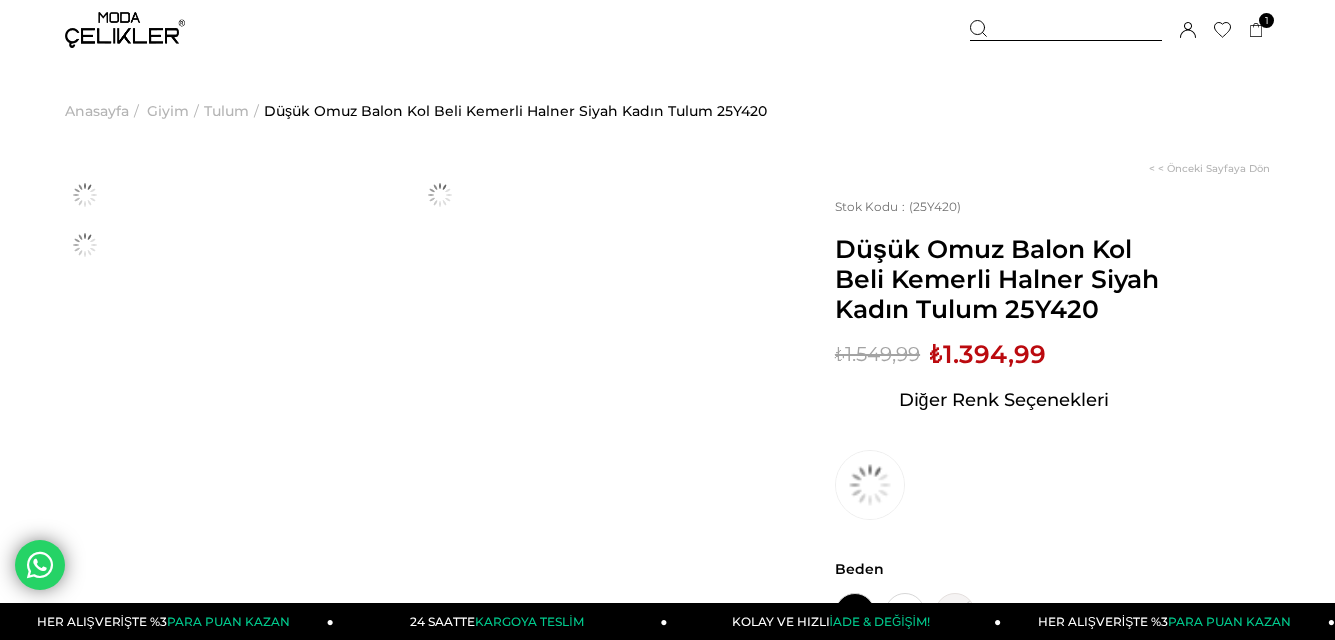 scroll, scrollTop: 0, scrollLeft: 0, axis: both 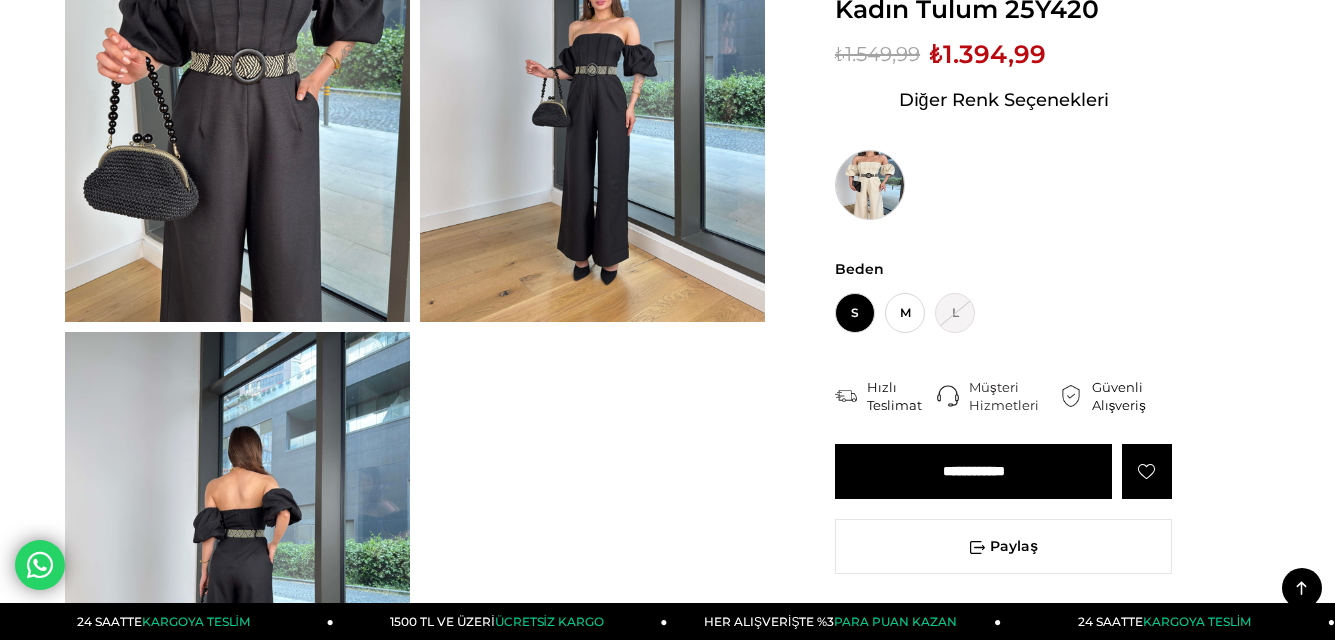 click at bounding box center (870, 185) 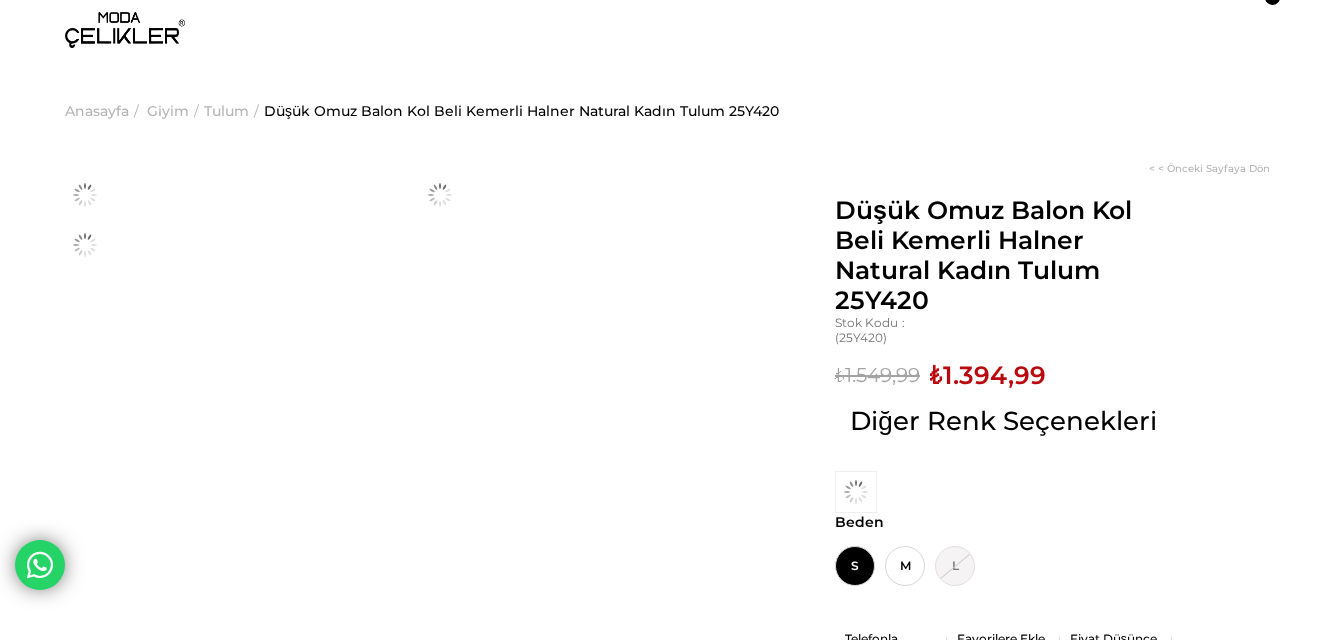 scroll, scrollTop: 0, scrollLeft: 0, axis: both 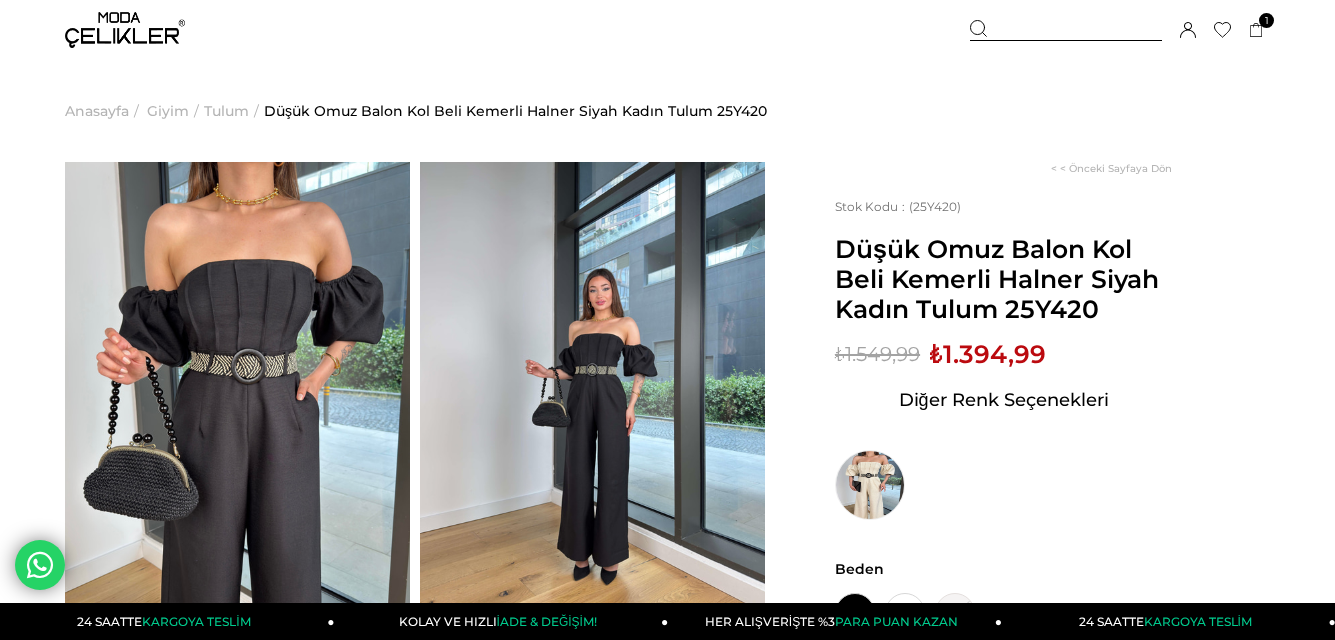 click at bounding box center (1066, 30) 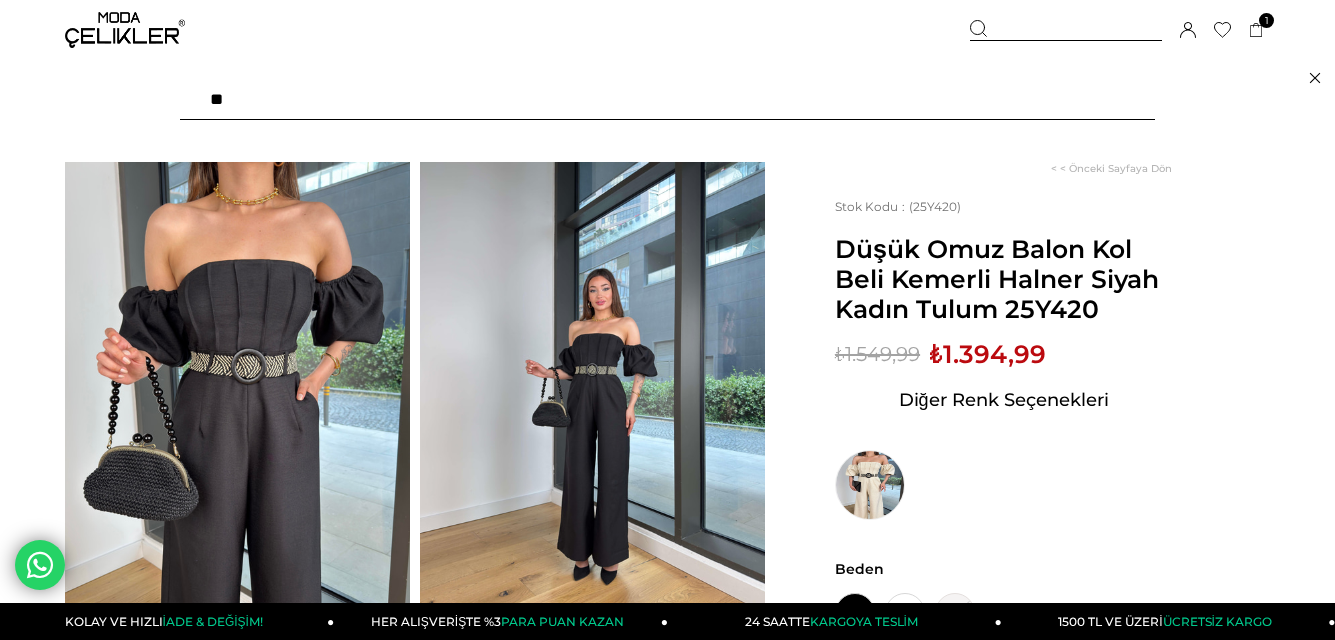 type on "*" 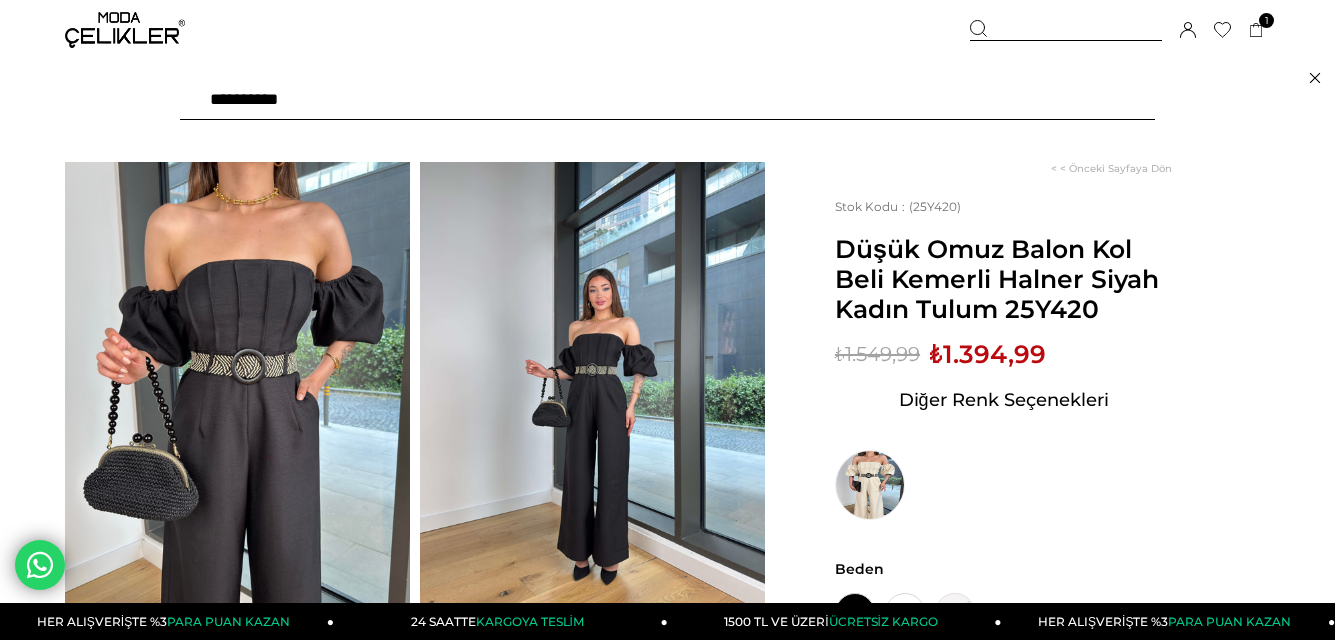 type on "**********" 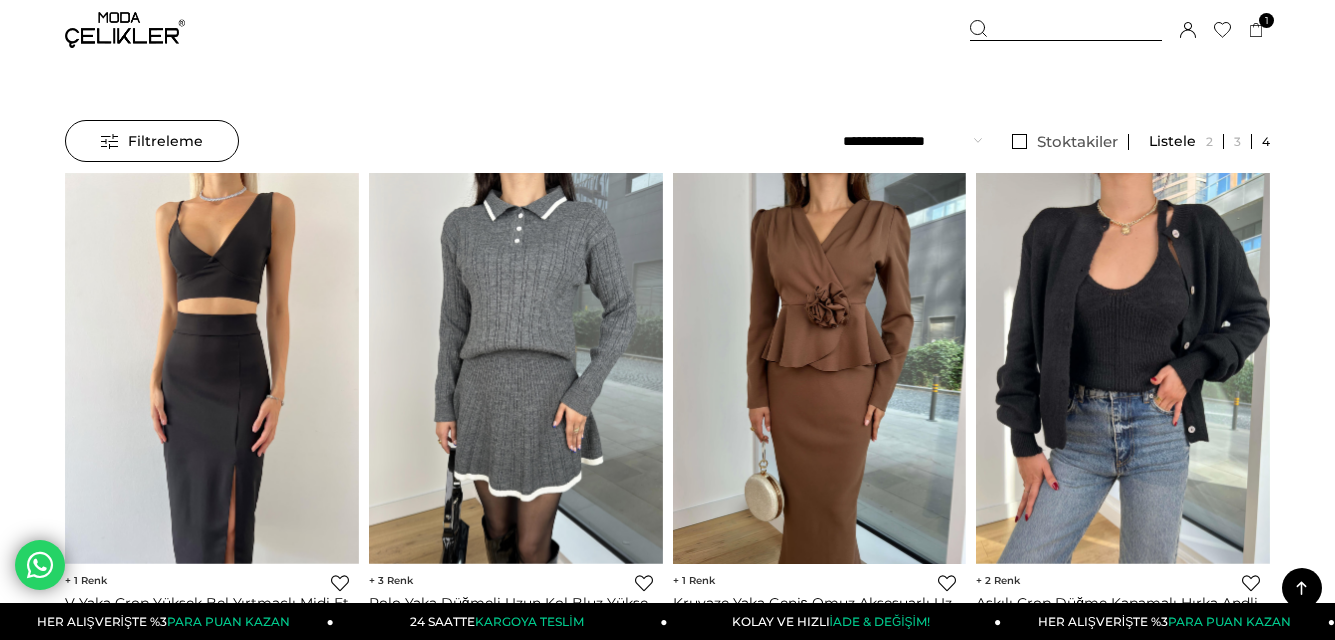 scroll, scrollTop: 500, scrollLeft: 0, axis: vertical 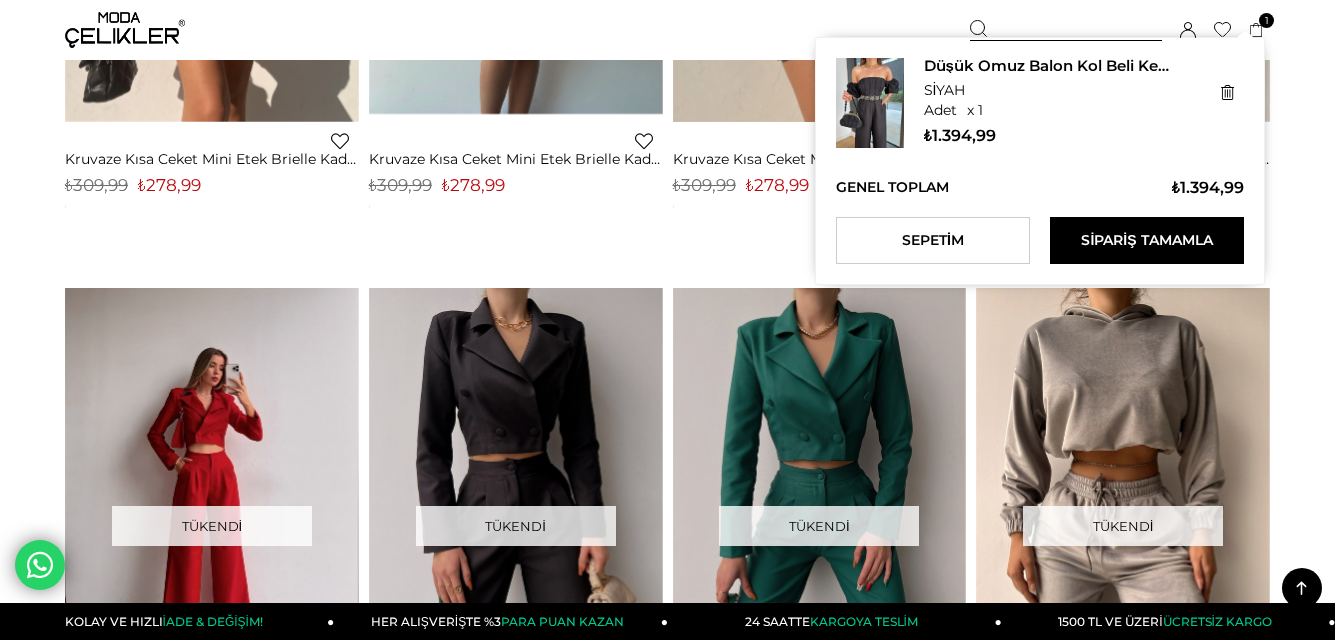 click on "Sepetim
1
Ürün
₺1.394,99
Düşük Omuz Balon Kol Beli Kemerli Halner Siyah Kadın Tulum 25Y420 SİYAH
x 1
Adet
₺1.394,99
Genel Toplam :
₺1.394,99
Sepetim
Sipariş Tamamla
Üye Girişi
Üye Ol
Google İle Bağlan" at bounding box center [1120, 30] 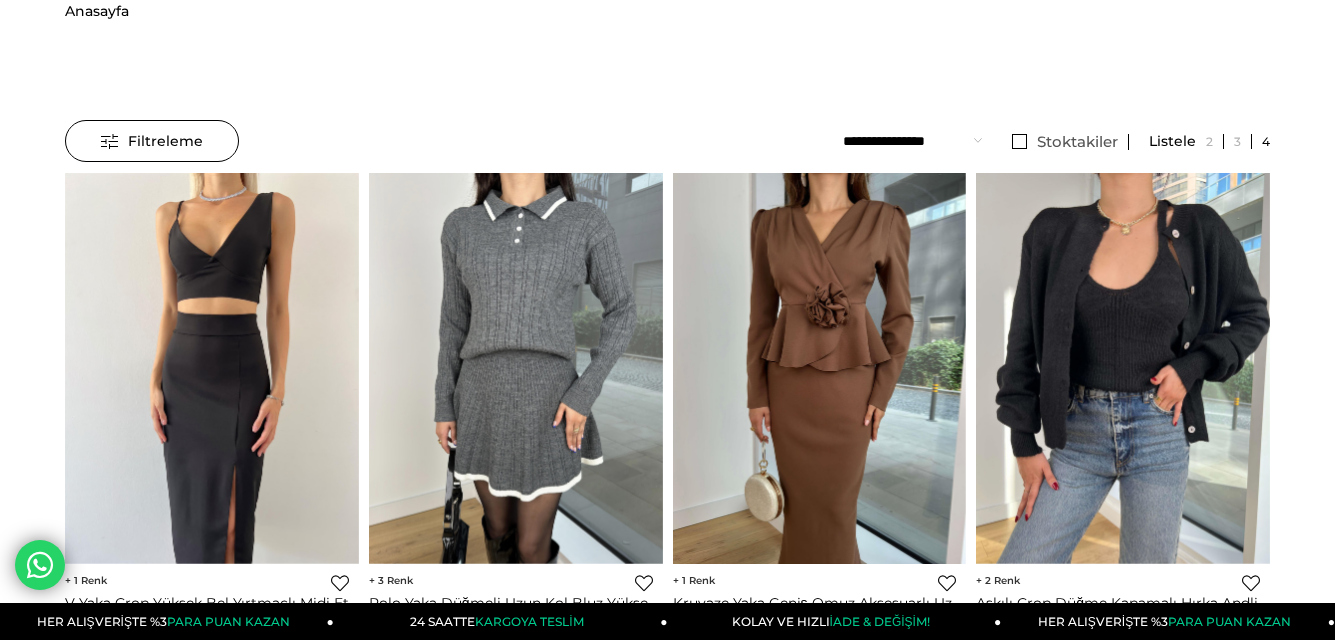 scroll, scrollTop: 0, scrollLeft: 0, axis: both 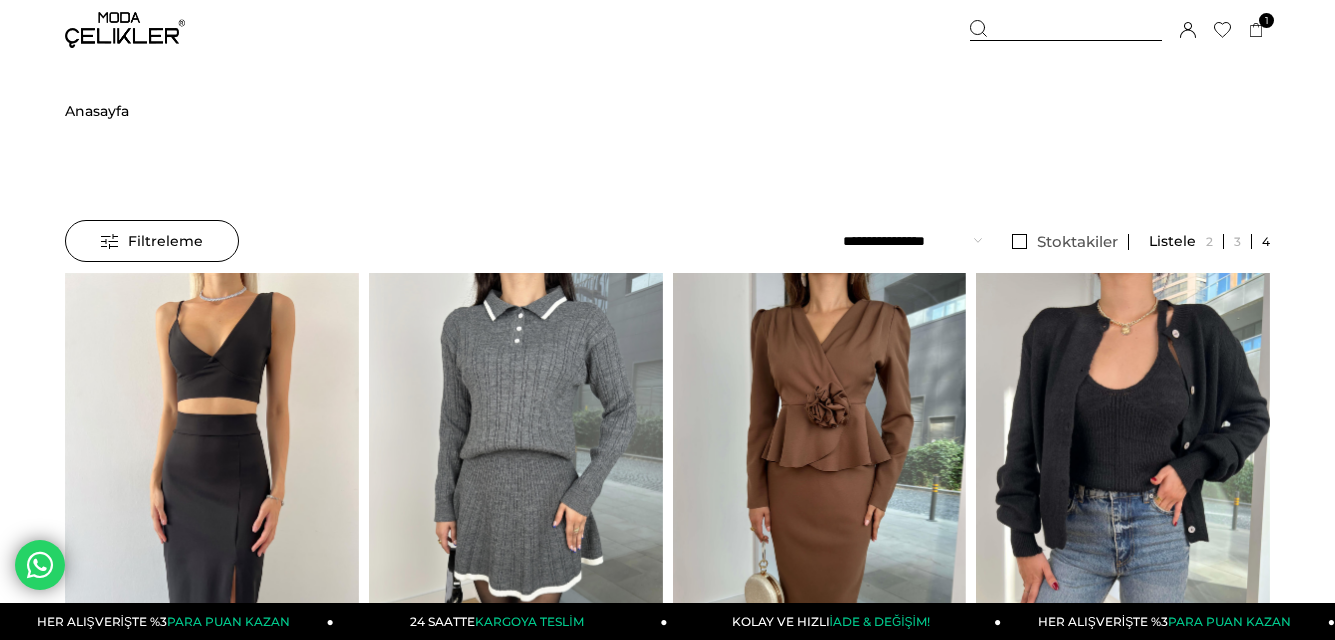 click on "Filtreleme" at bounding box center (152, 241) 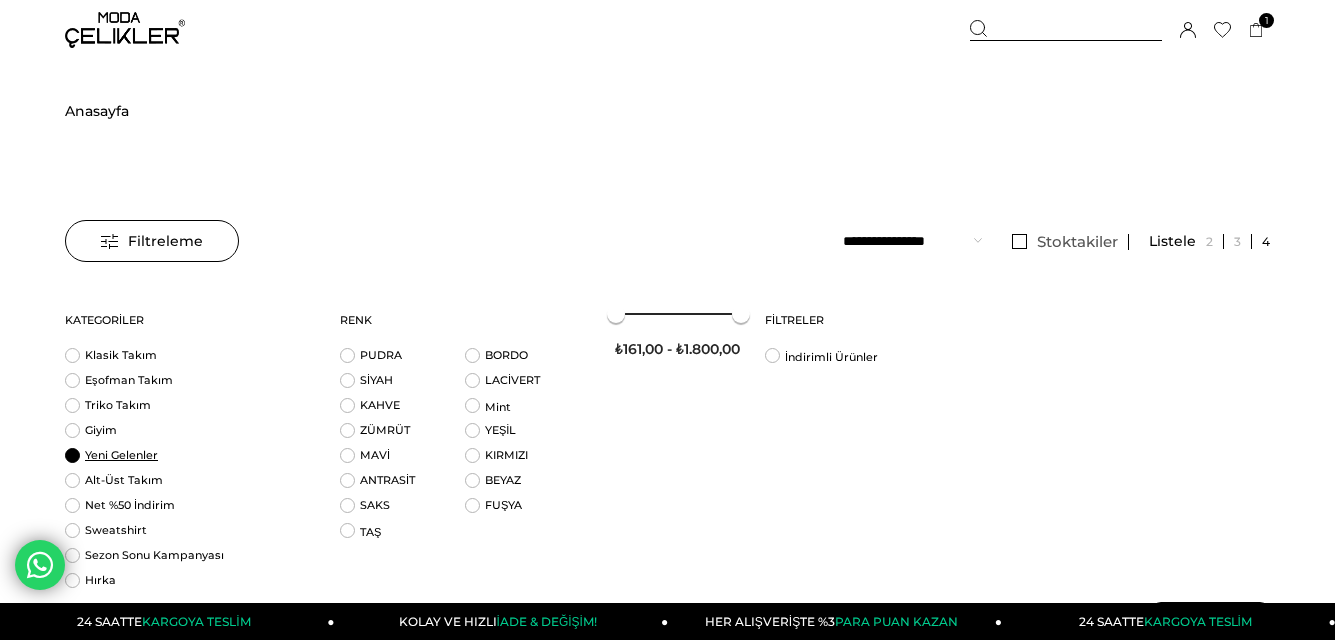 click on "Yeni Gelenler" at bounding box center (190, 455) 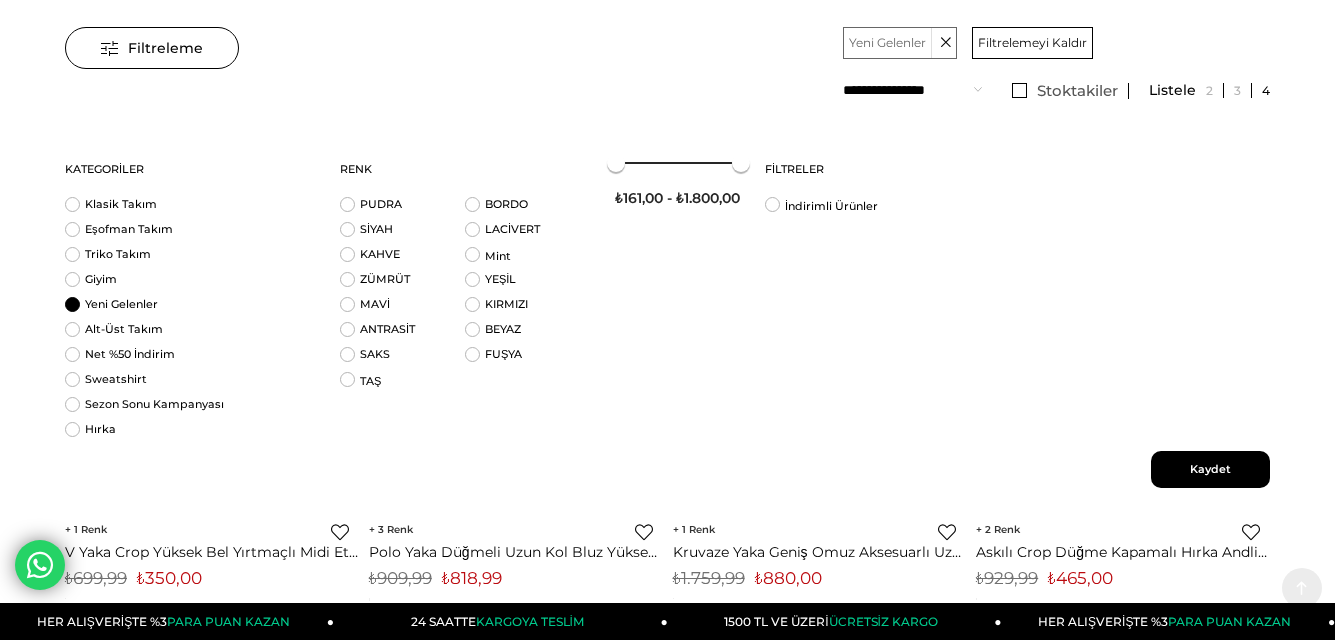 scroll, scrollTop: 300, scrollLeft: 0, axis: vertical 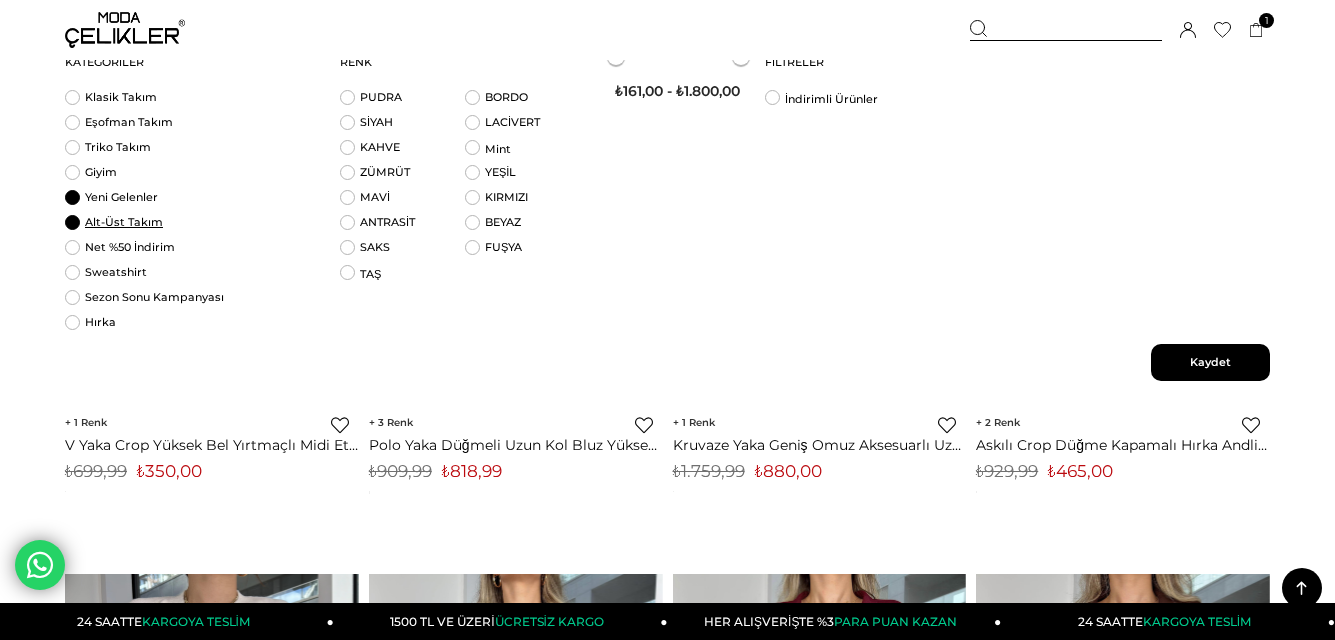 click on "Alt-Üst Takım" at bounding box center (190, 222) 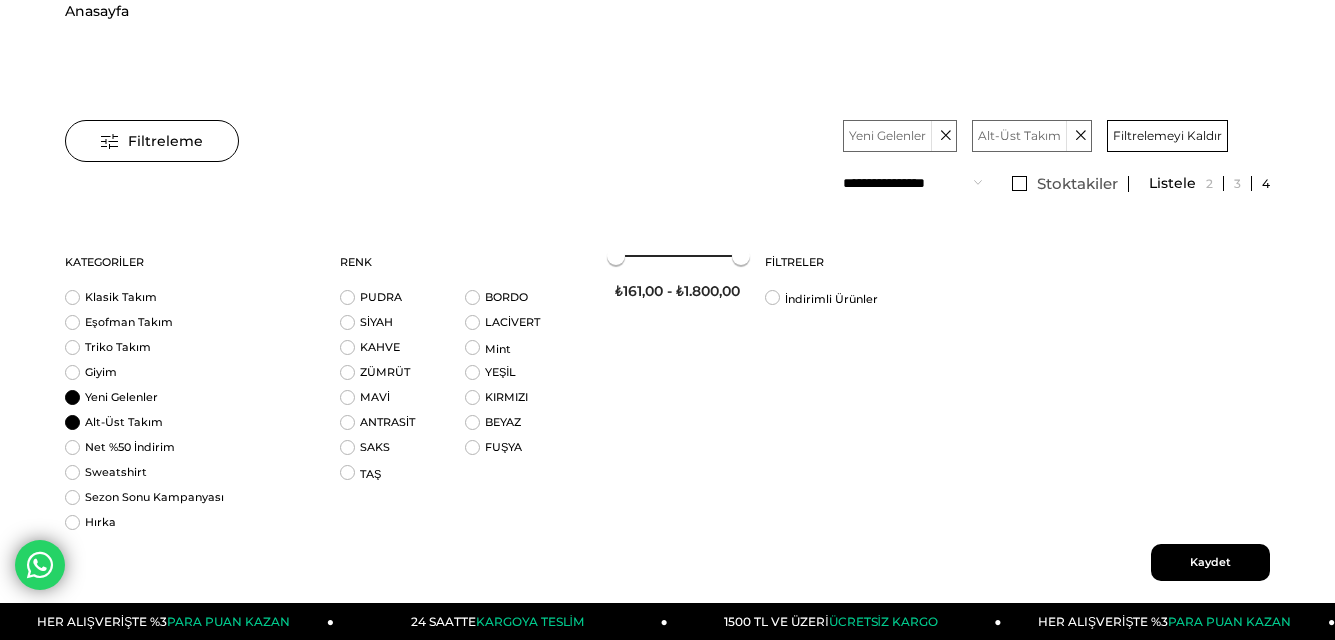 scroll, scrollTop: 0, scrollLeft: 0, axis: both 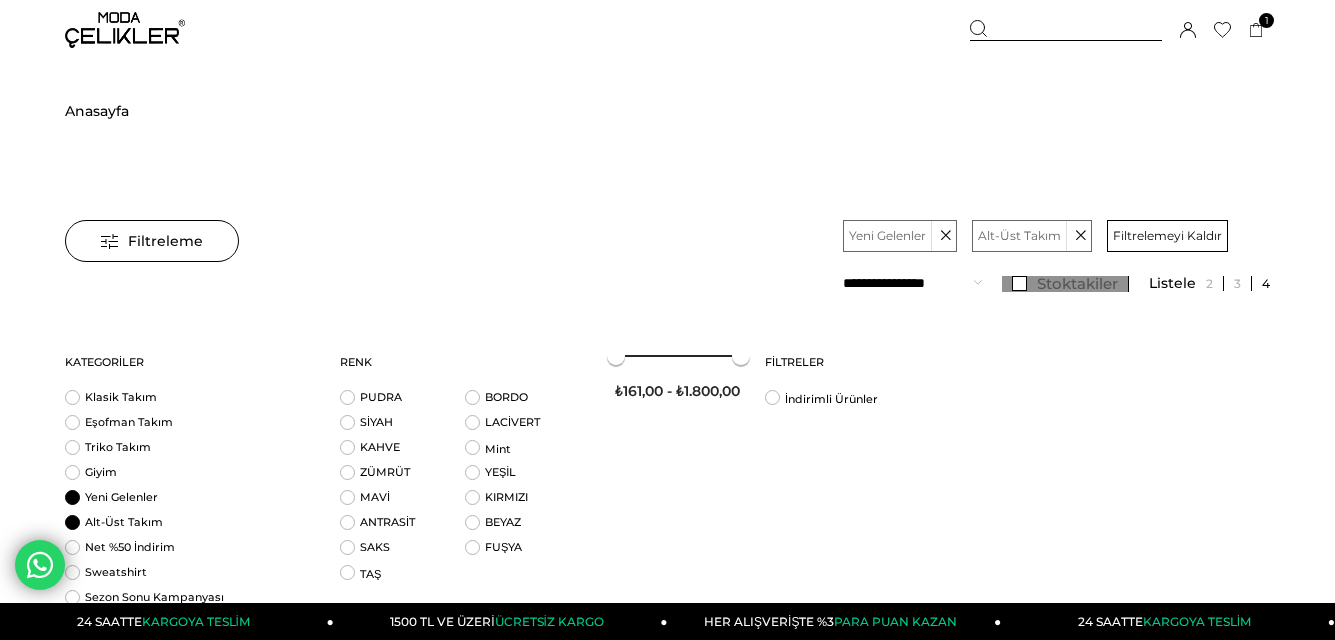 click on "Stoktakiler" at bounding box center (1065, 284) 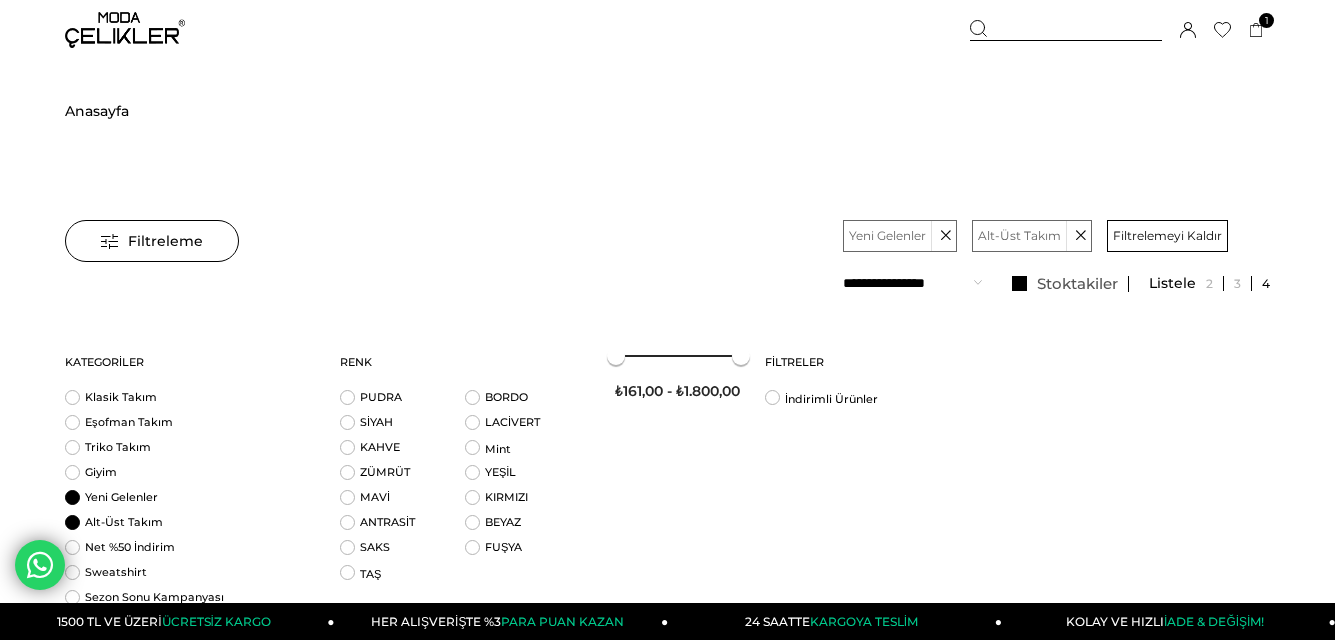 scroll, scrollTop: 200, scrollLeft: 0, axis: vertical 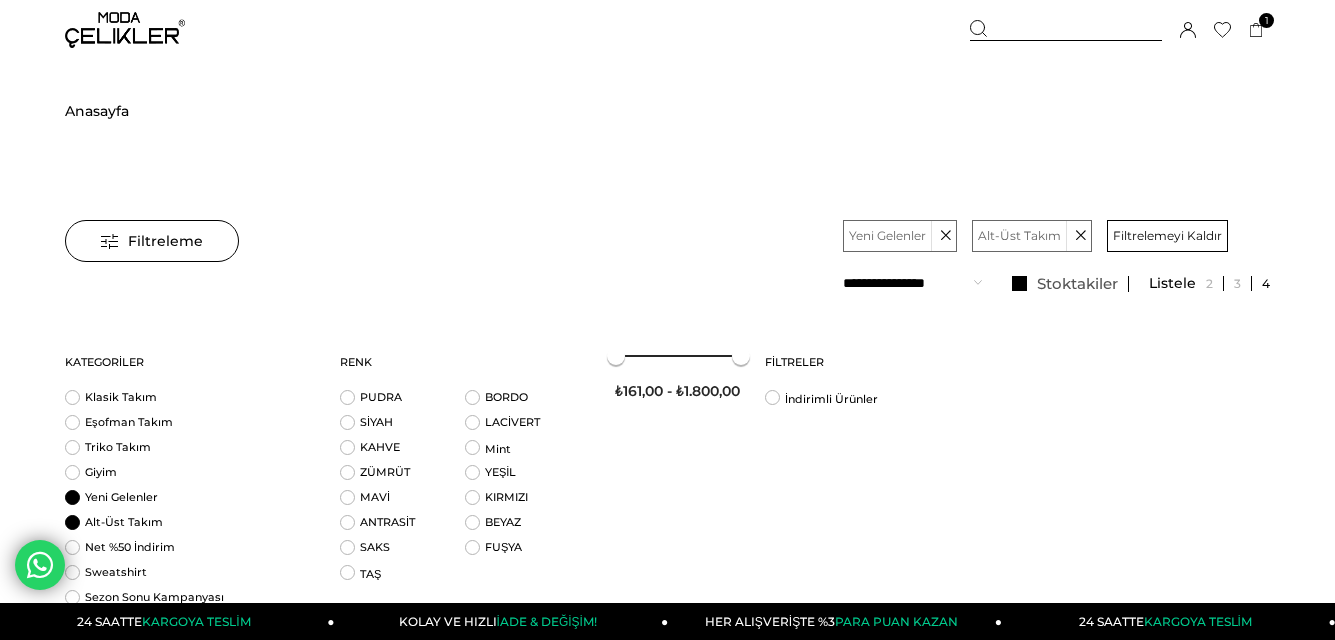click on "Anasayfa" at bounding box center (97, 111) 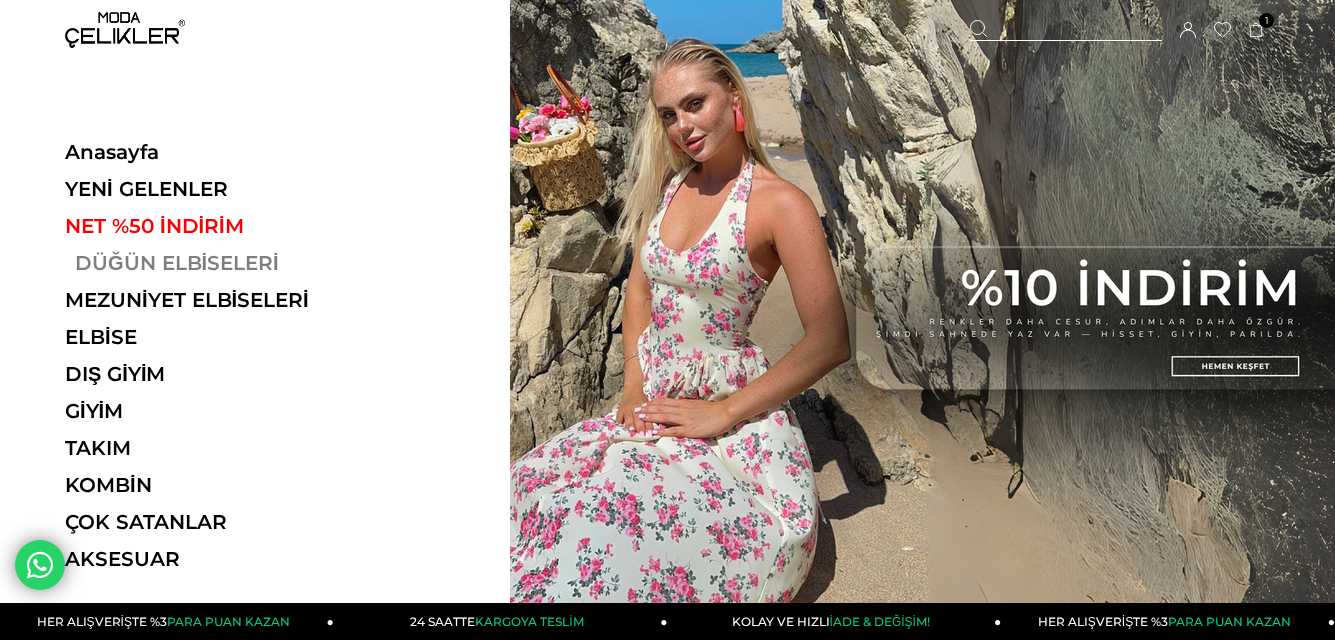 scroll, scrollTop: 0, scrollLeft: 0, axis: both 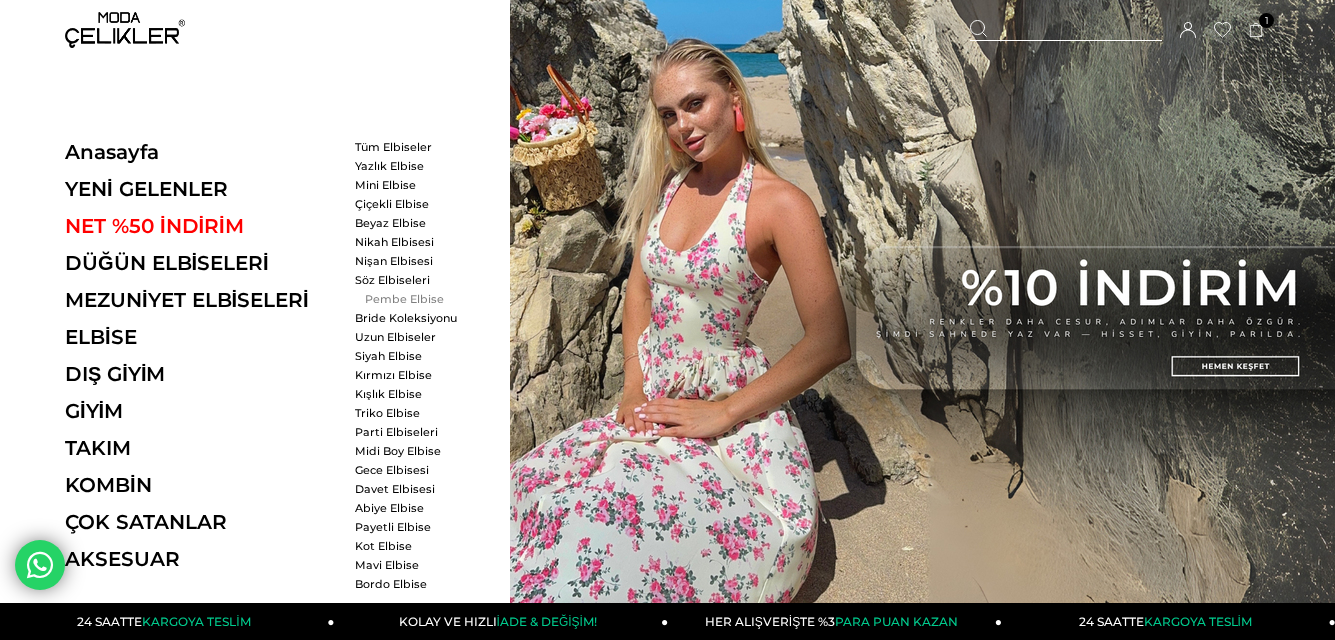 click on "Pembe Elbise" at bounding box center [412, 299] 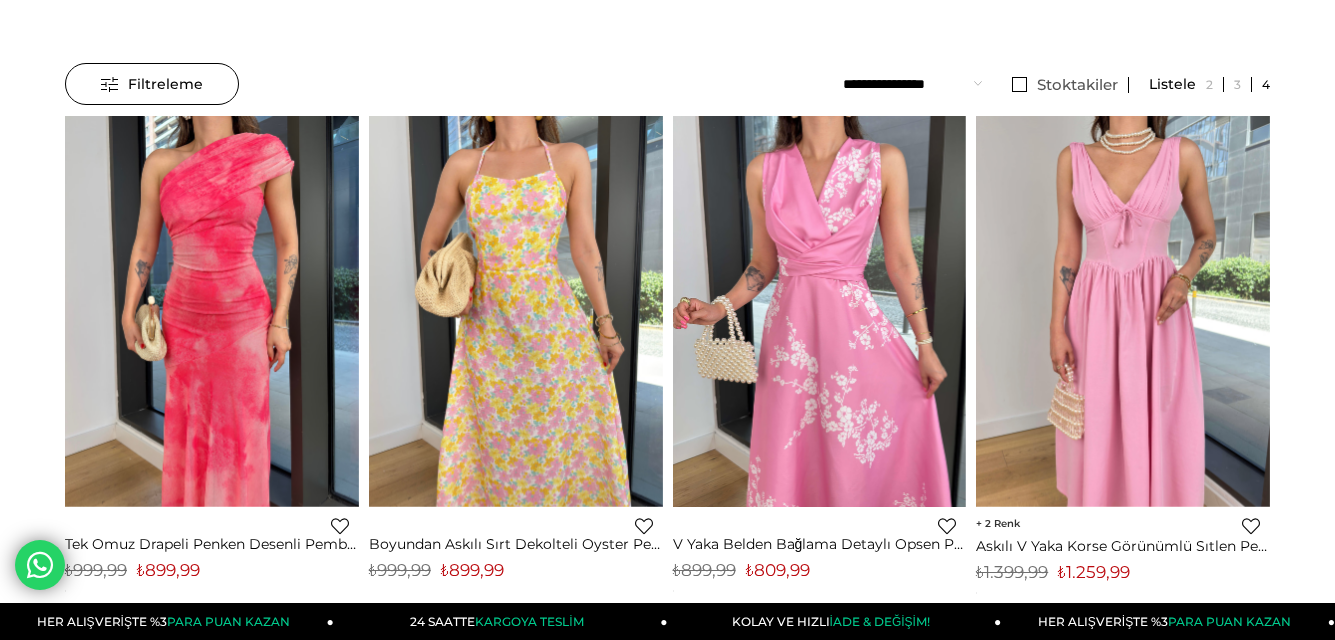 scroll, scrollTop: 200, scrollLeft: 0, axis: vertical 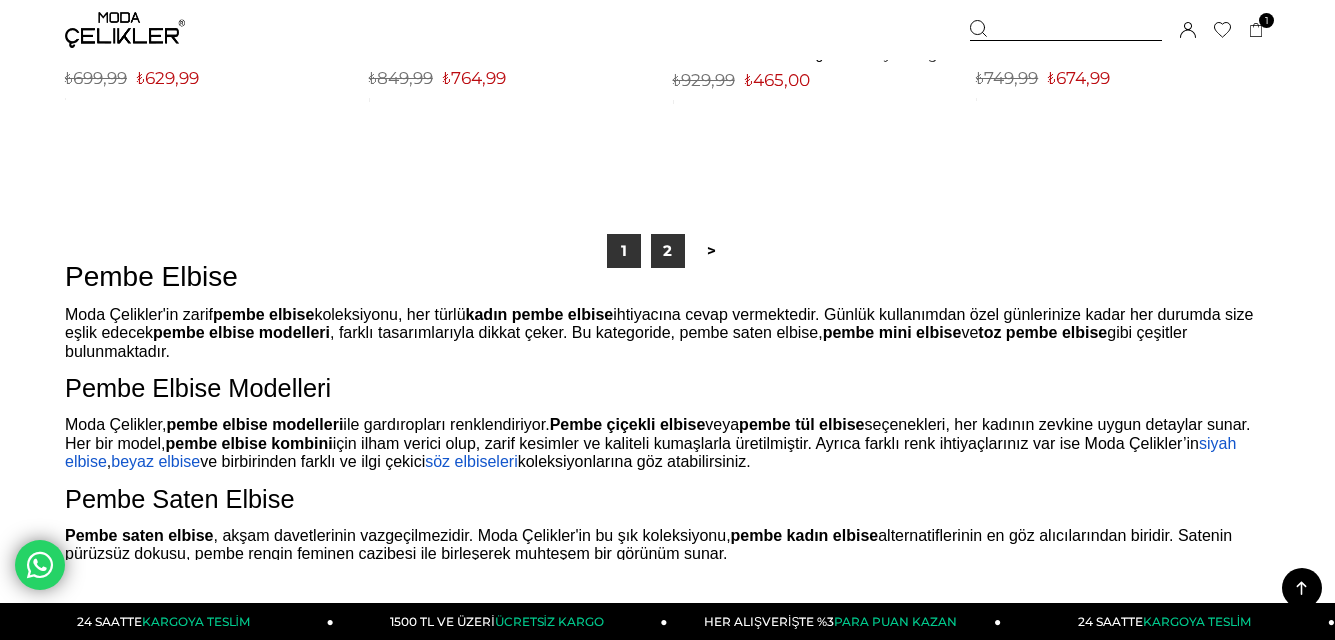 click on "2" at bounding box center [668, 251] 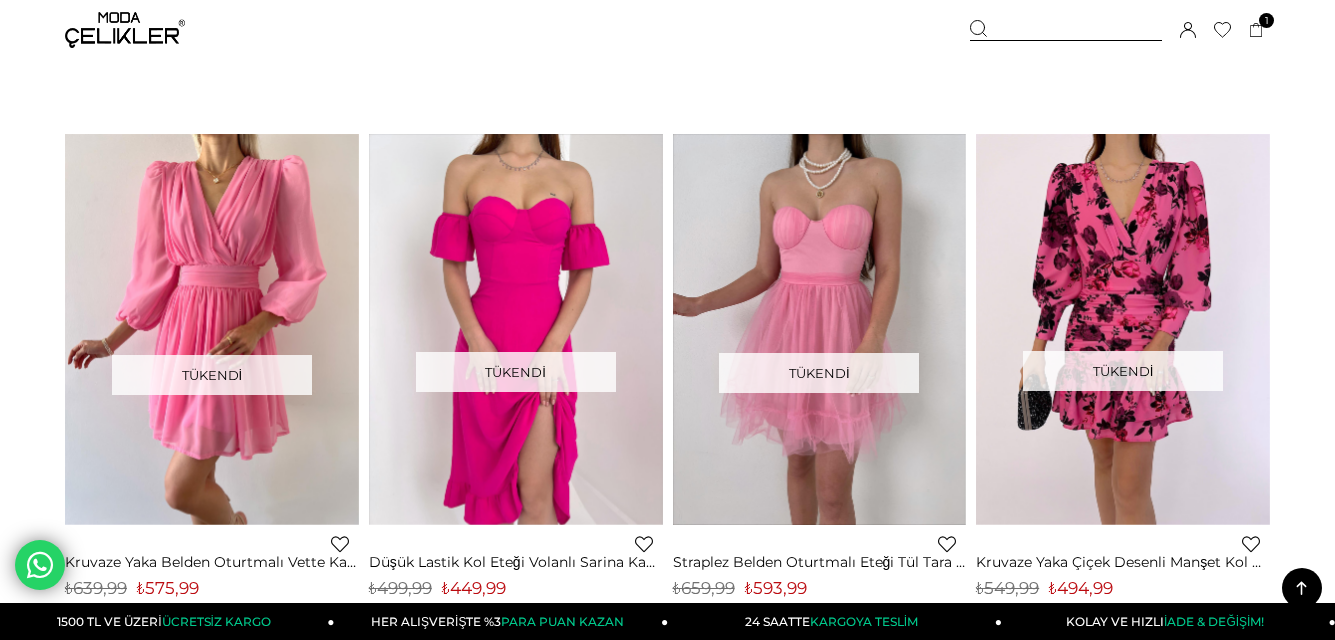 scroll, scrollTop: 4800, scrollLeft: 0, axis: vertical 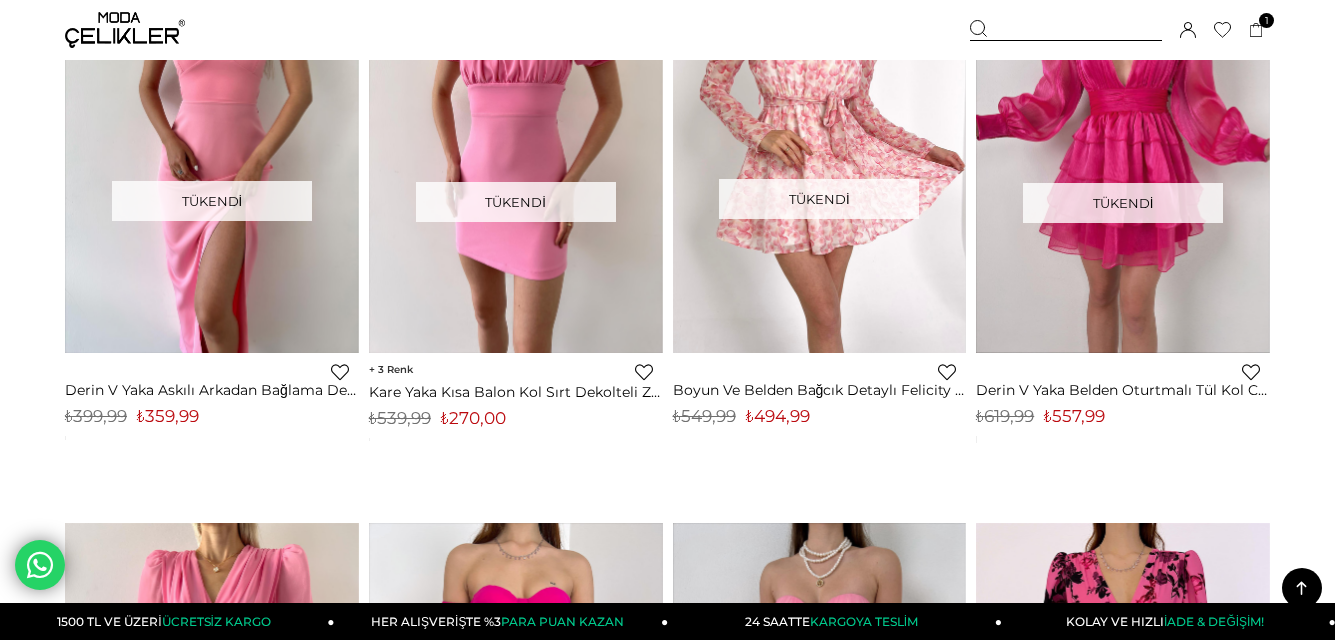 click at bounding box center [125, 30] 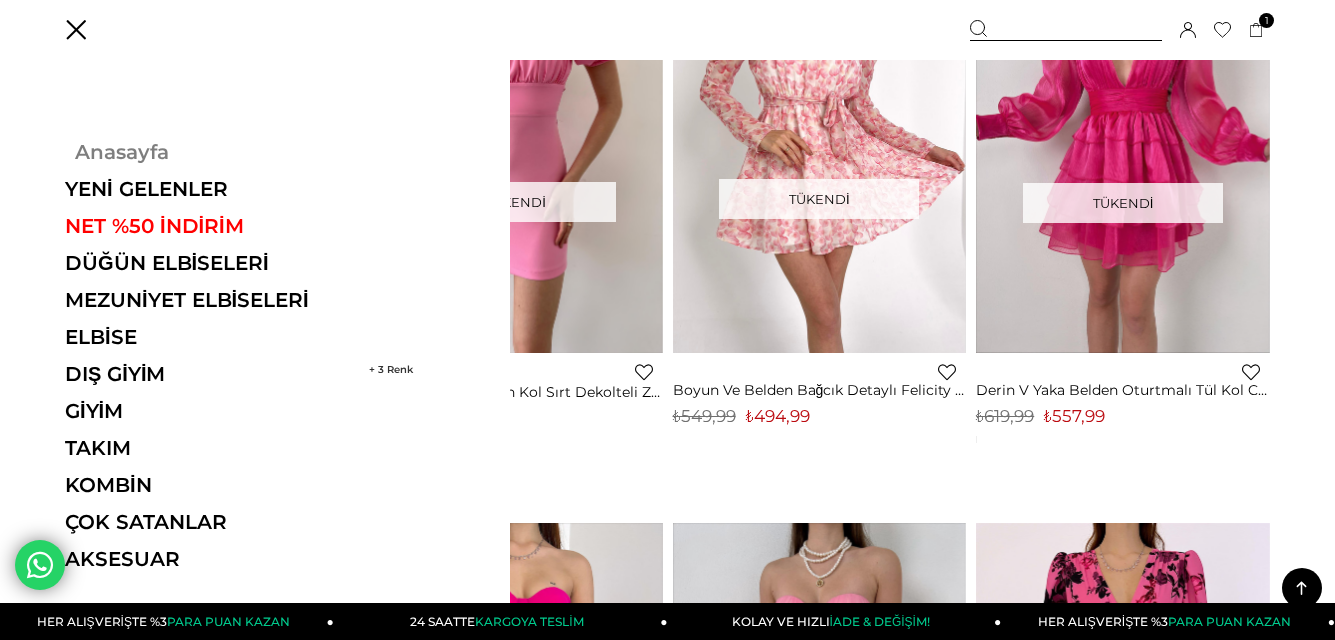 click on "Anasayfa" at bounding box center [202, 152] 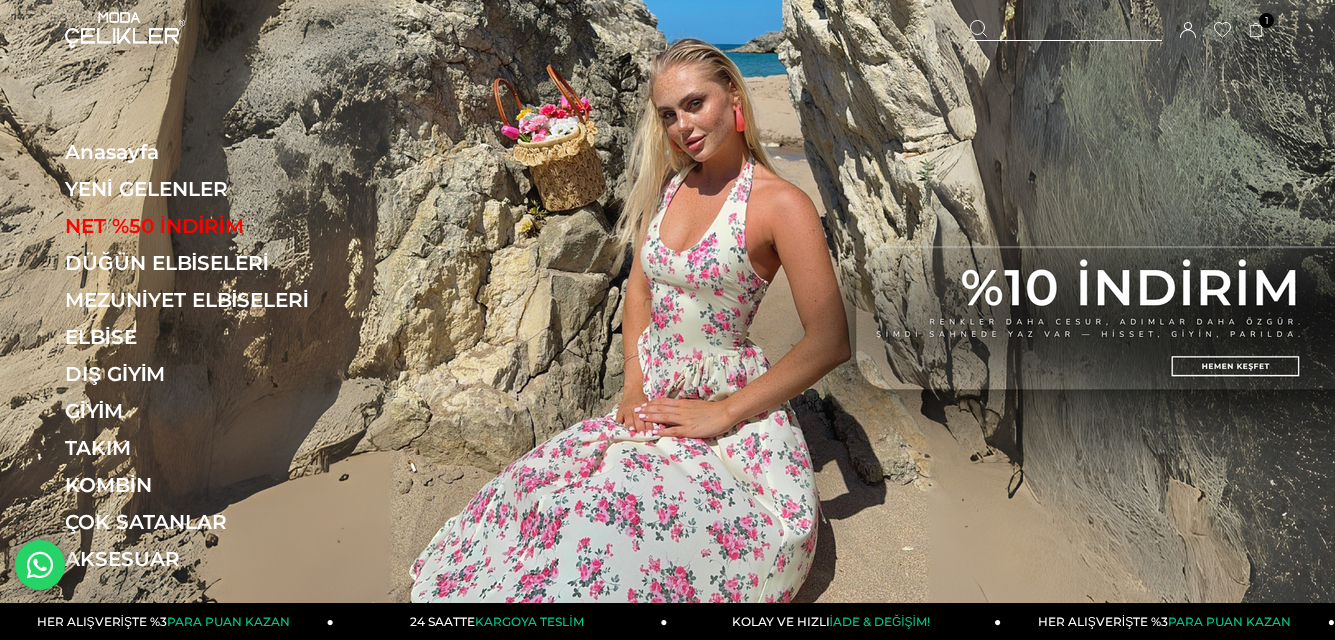 scroll, scrollTop: 0, scrollLeft: 0, axis: both 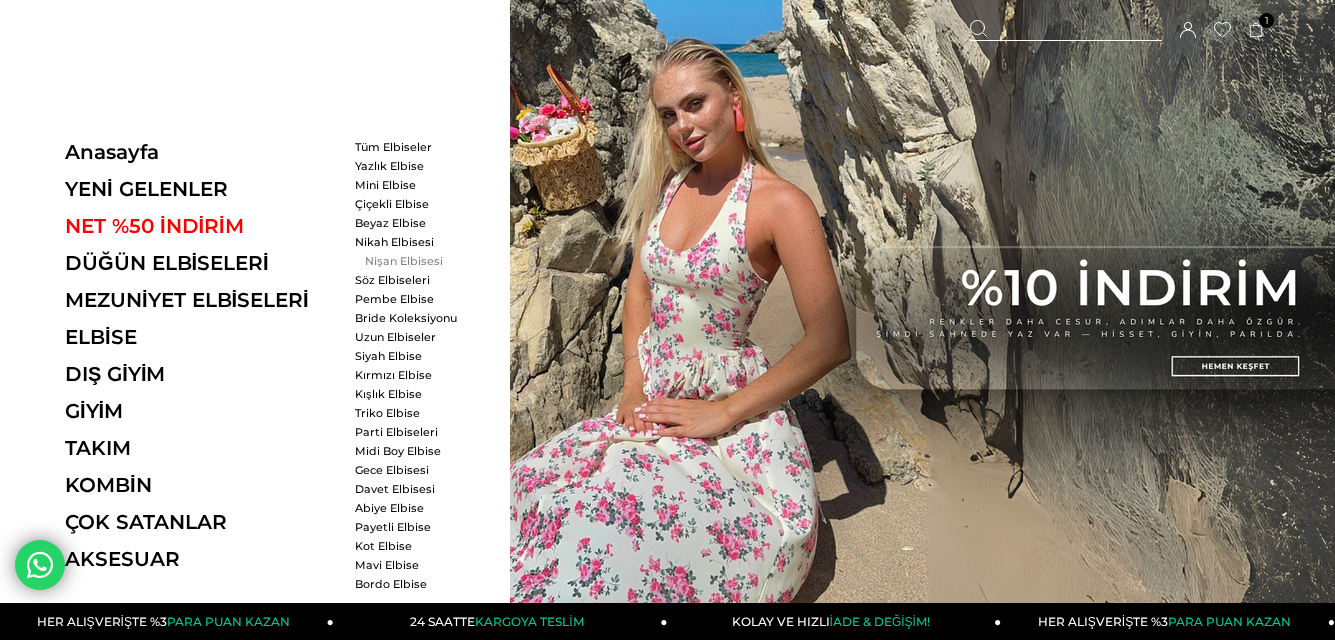 click on "Nişan Elbisesi" at bounding box center [412, 261] 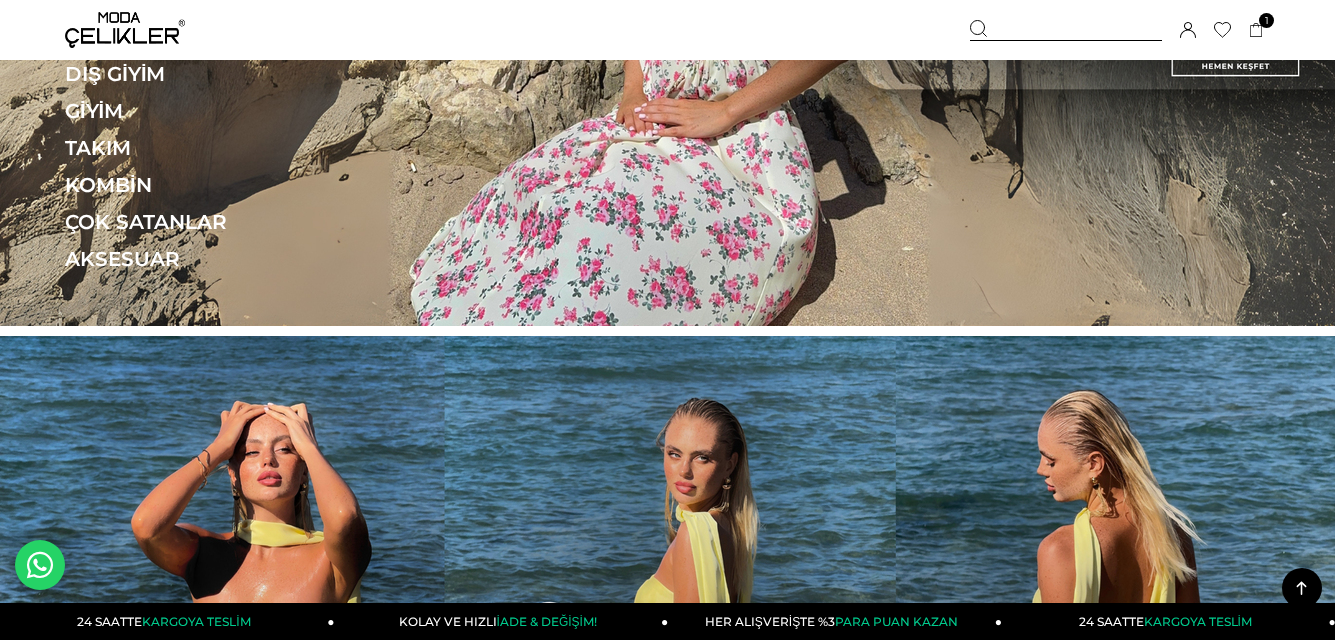 scroll, scrollTop: 365, scrollLeft: 0, axis: vertical 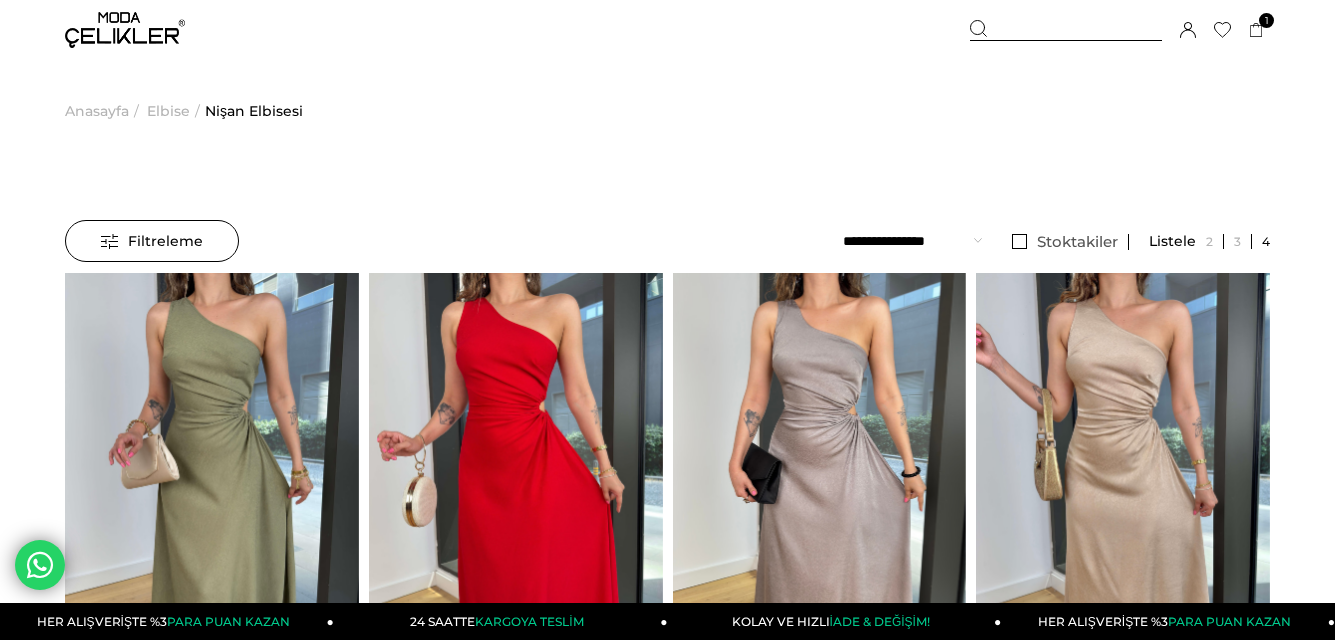 click on "Anasayfa" at bounding box center (97, 111) 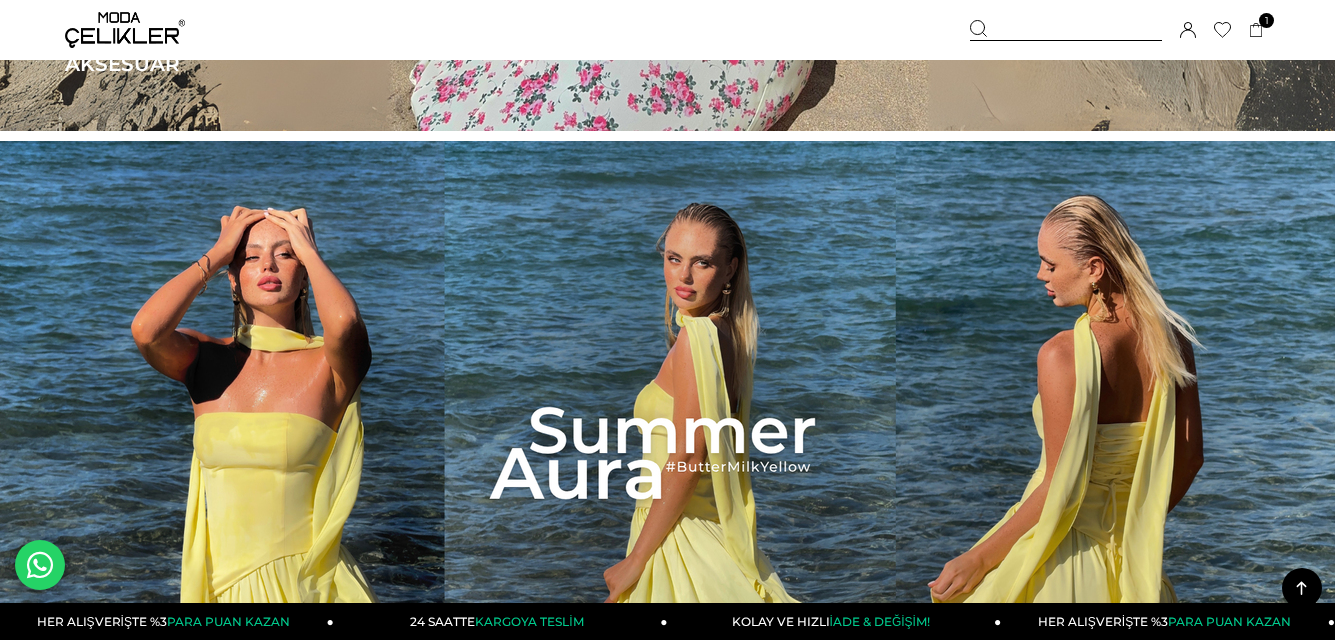 scroll, scrollTop: 0, scrollLeft: 0, axis: both 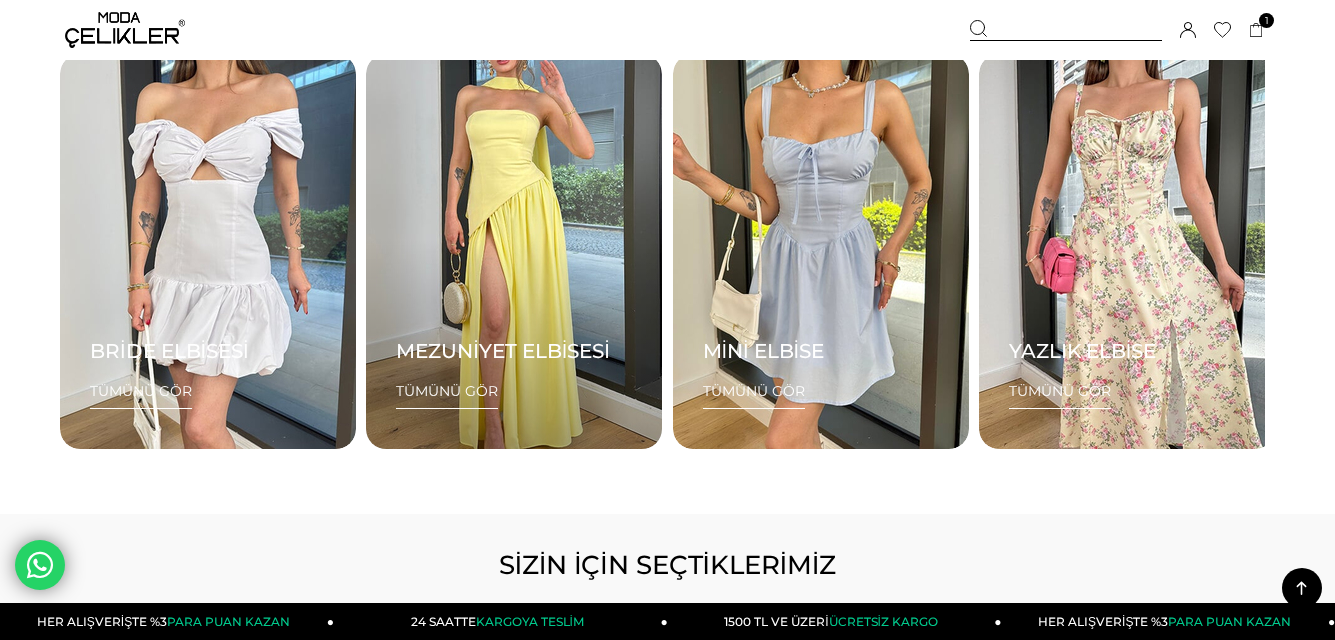 click on "TÜMÜNÜ GÖR" at bounding box center (447, 395) 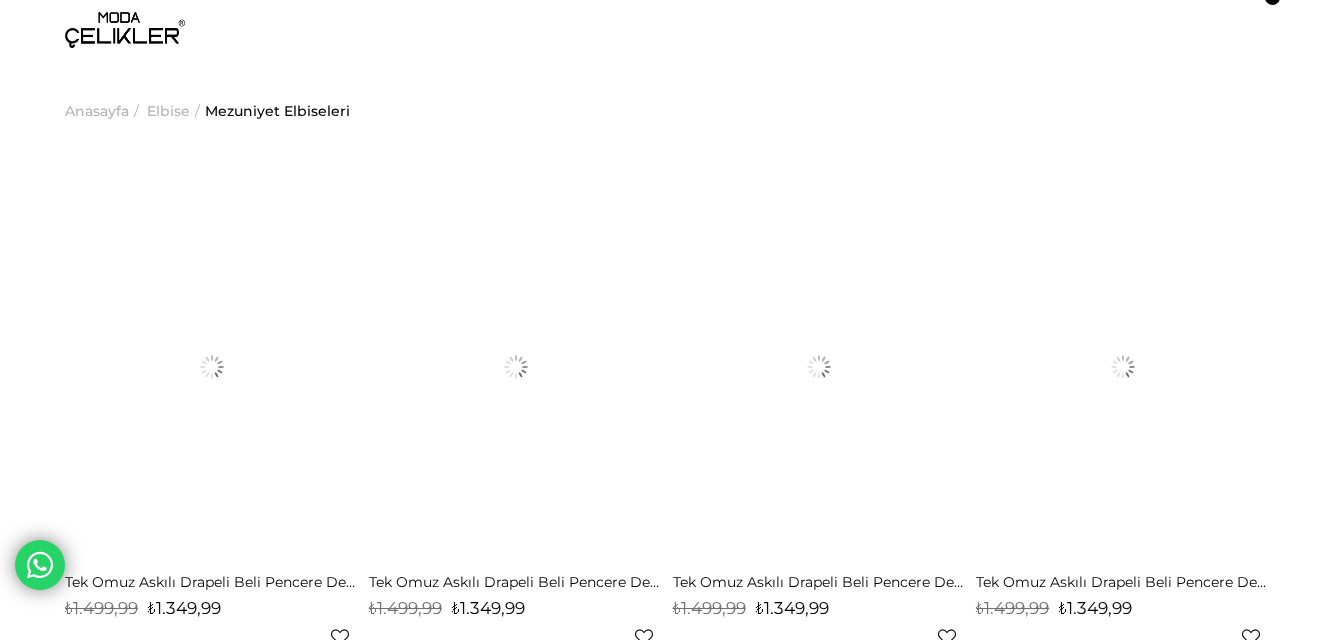 scroll, scrollTop: 0, scrollLeft: 0, axis: both 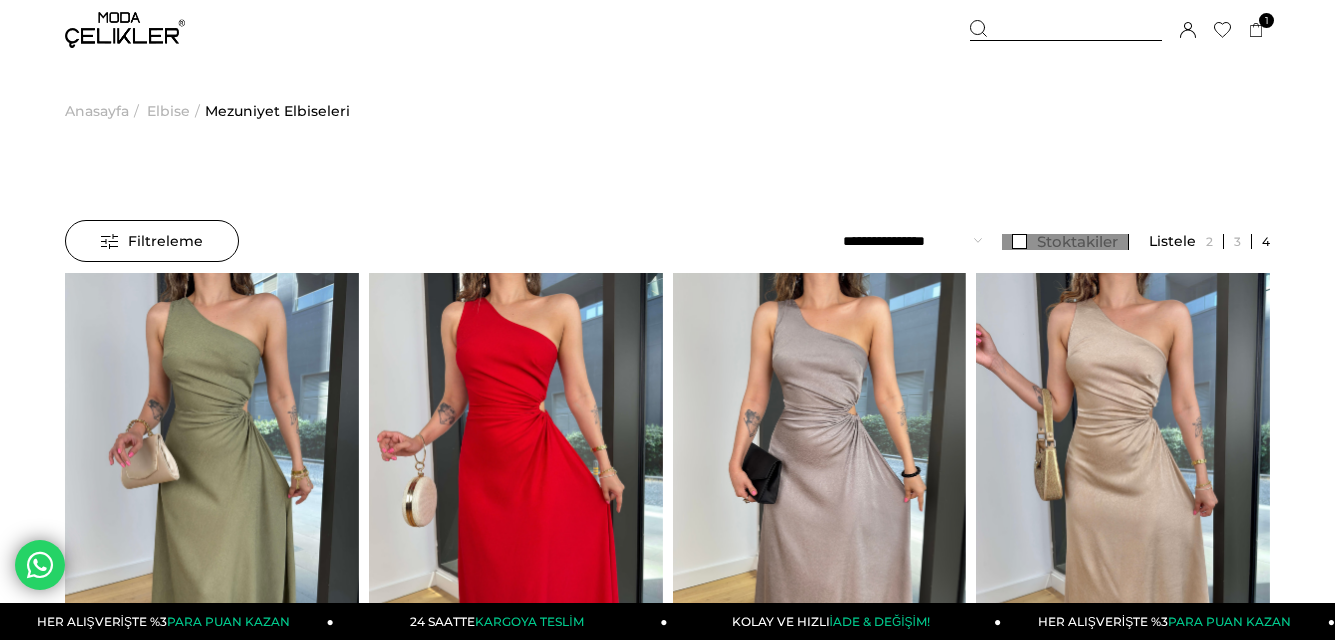 click on "Stoktakiler" at bounding box center (1065, 242) 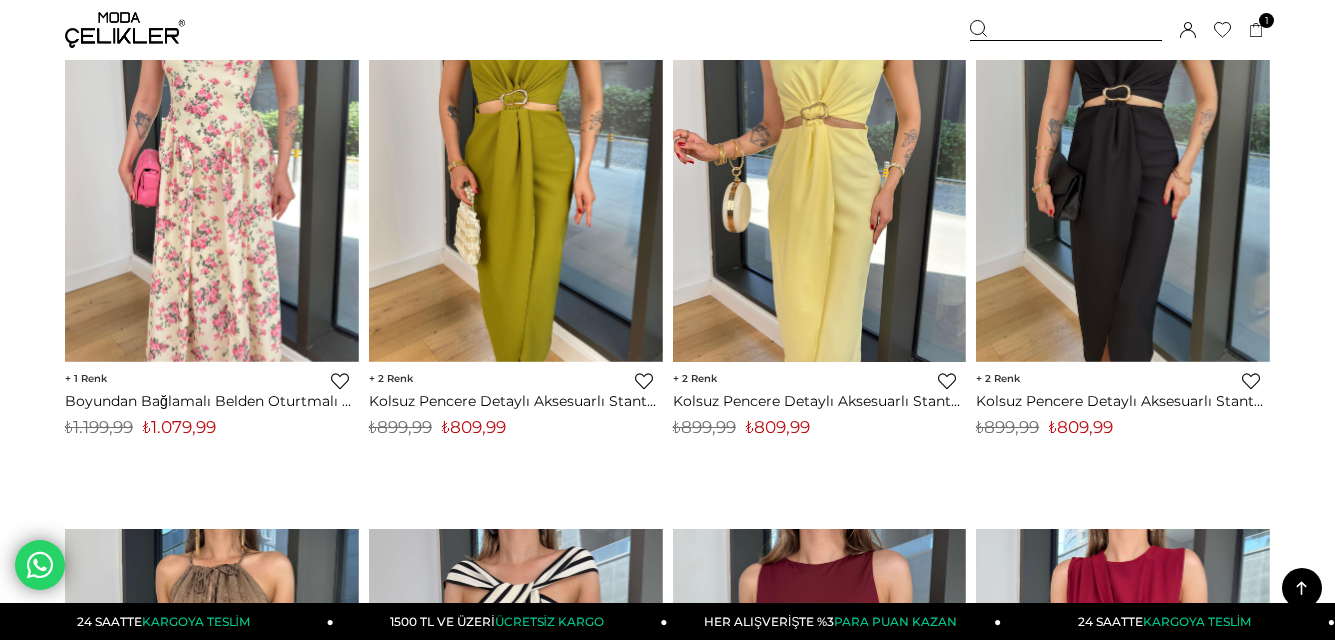 scroll, scrollTop: 6300, scrollLeft: 0, axis: vertical 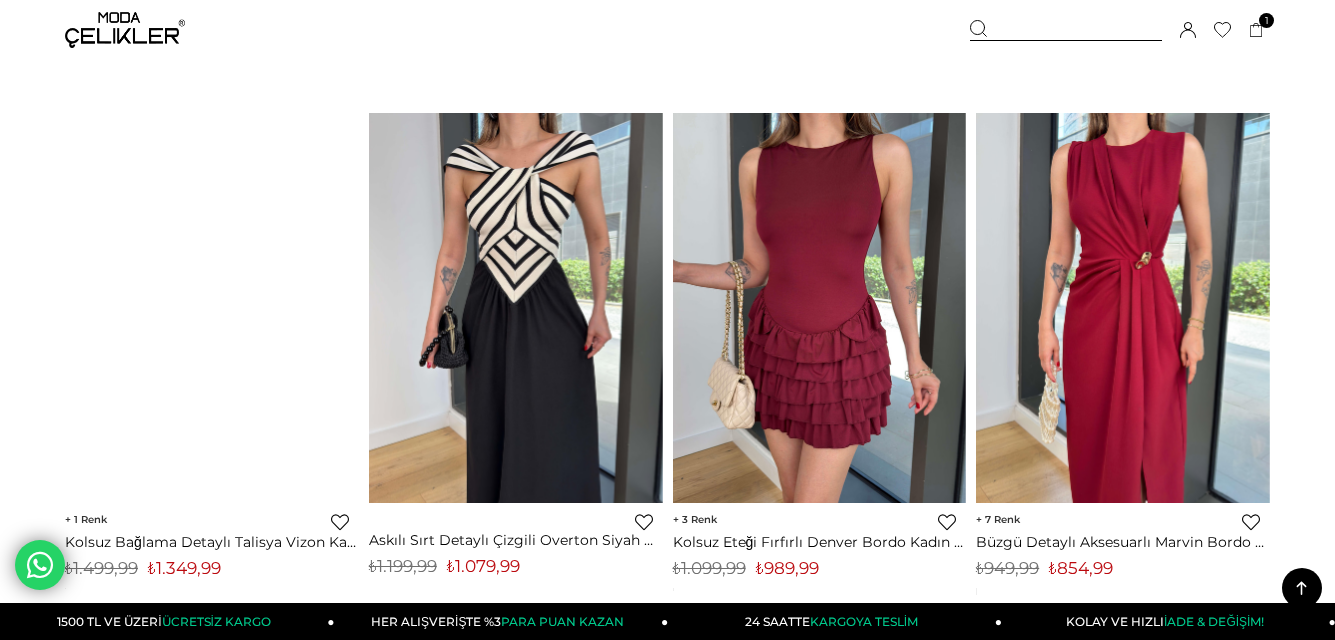 click at bounding box center [125, 30] 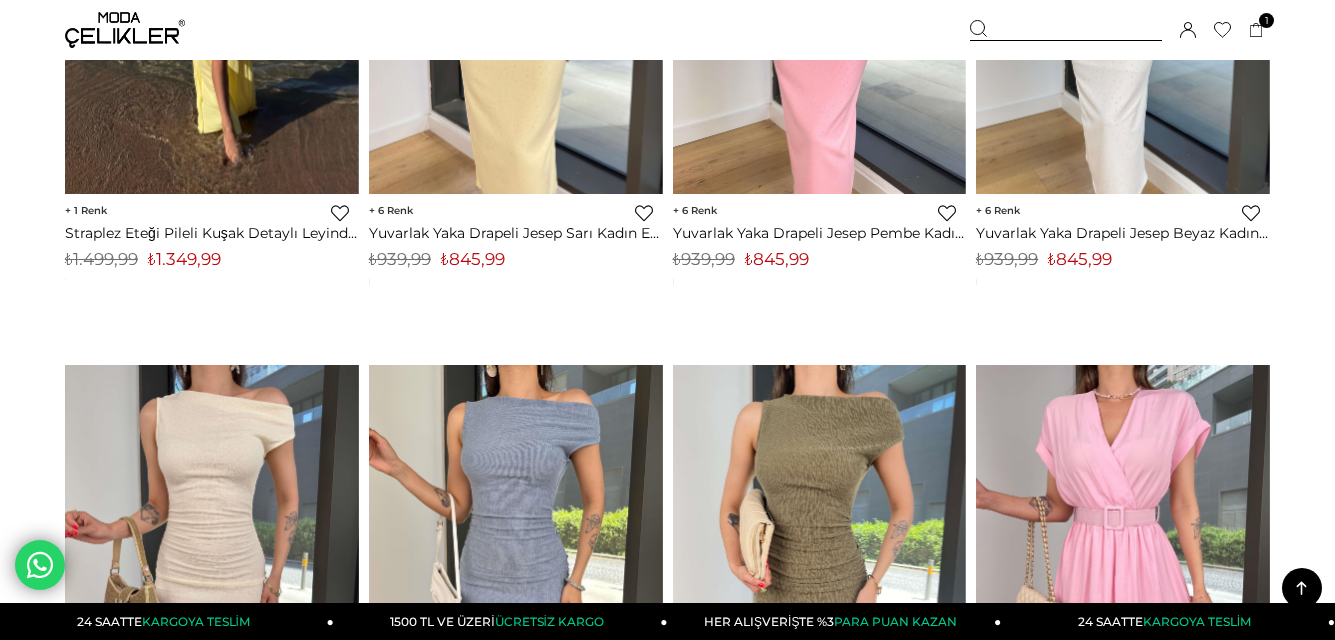 scroll, scrollTop: 9700, scrollLeft: 0, axis: vertical 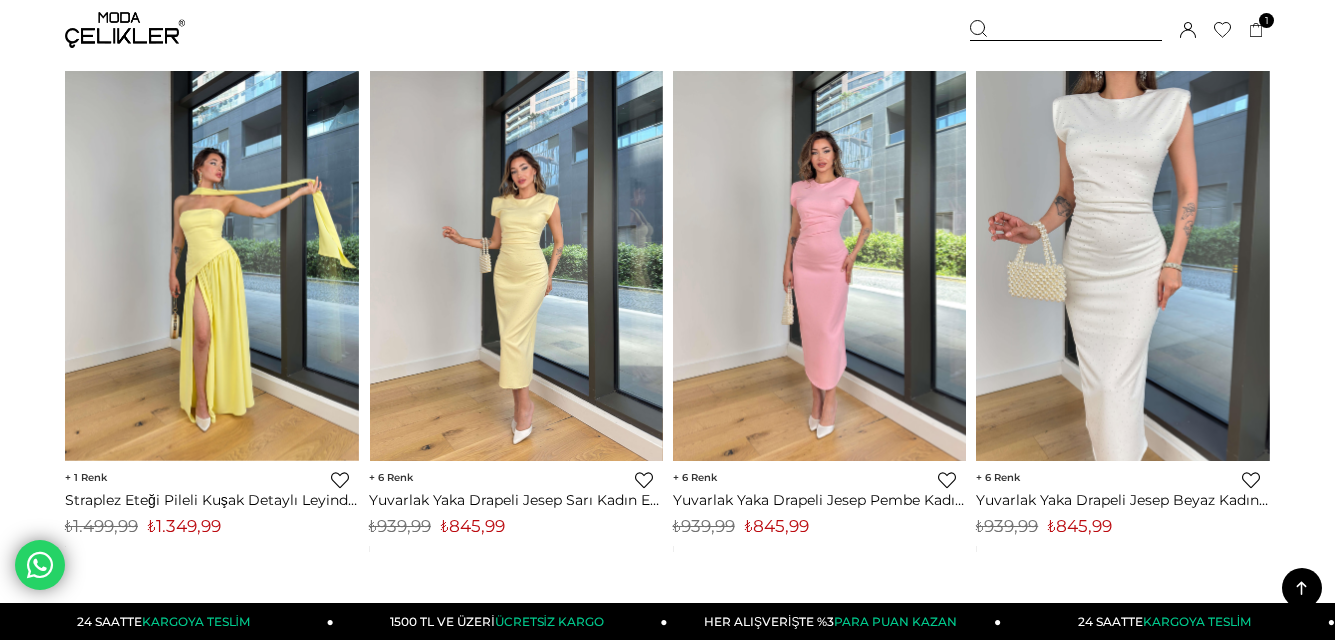 click at bounding box center (212, 266) 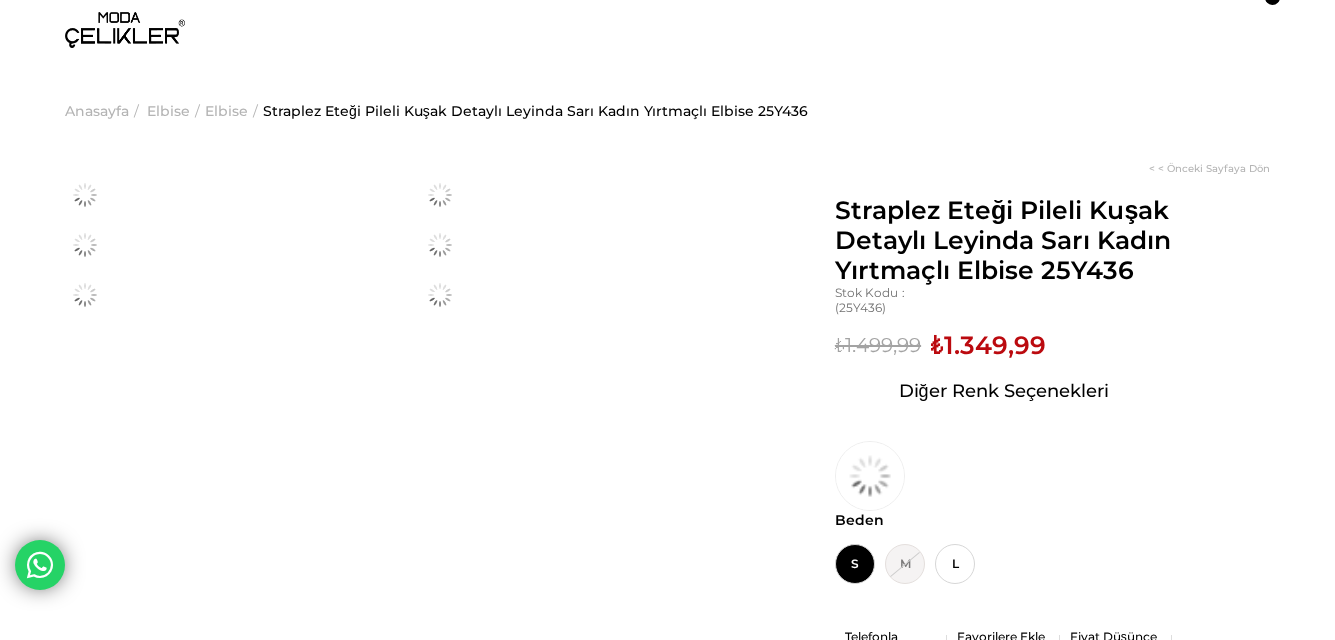 scroll, scrollTop: 0, scrollLeft: 0, axis: both 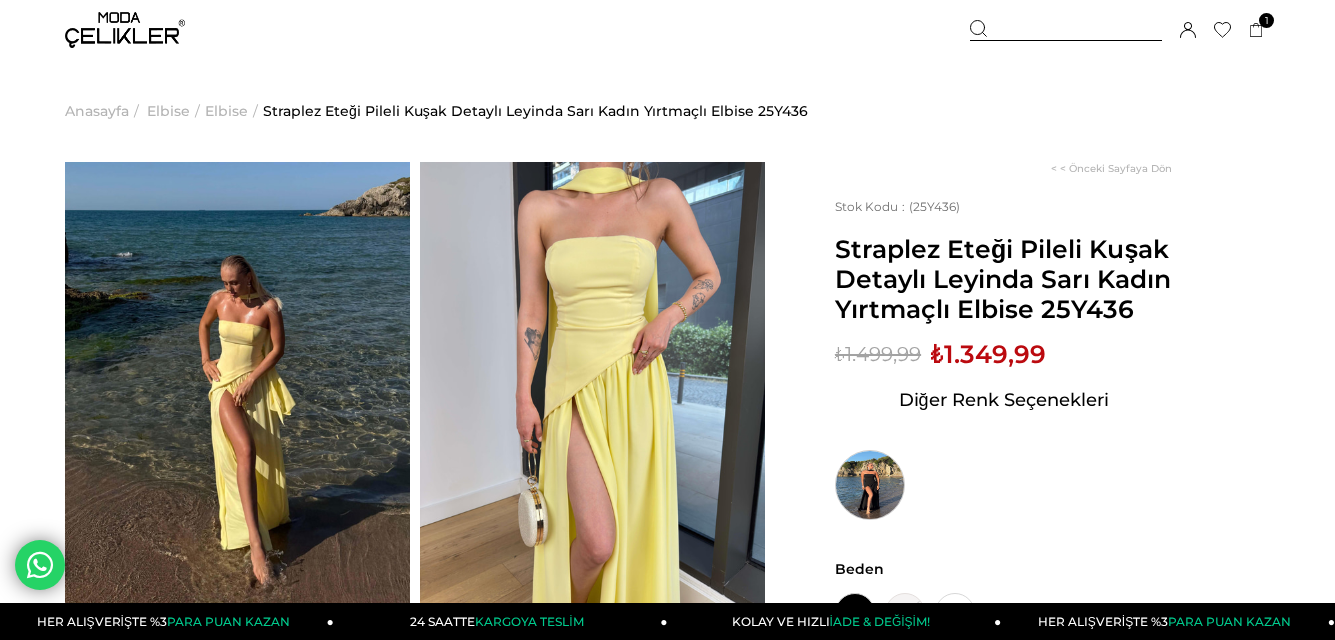 click at bounding box center (870, 485) 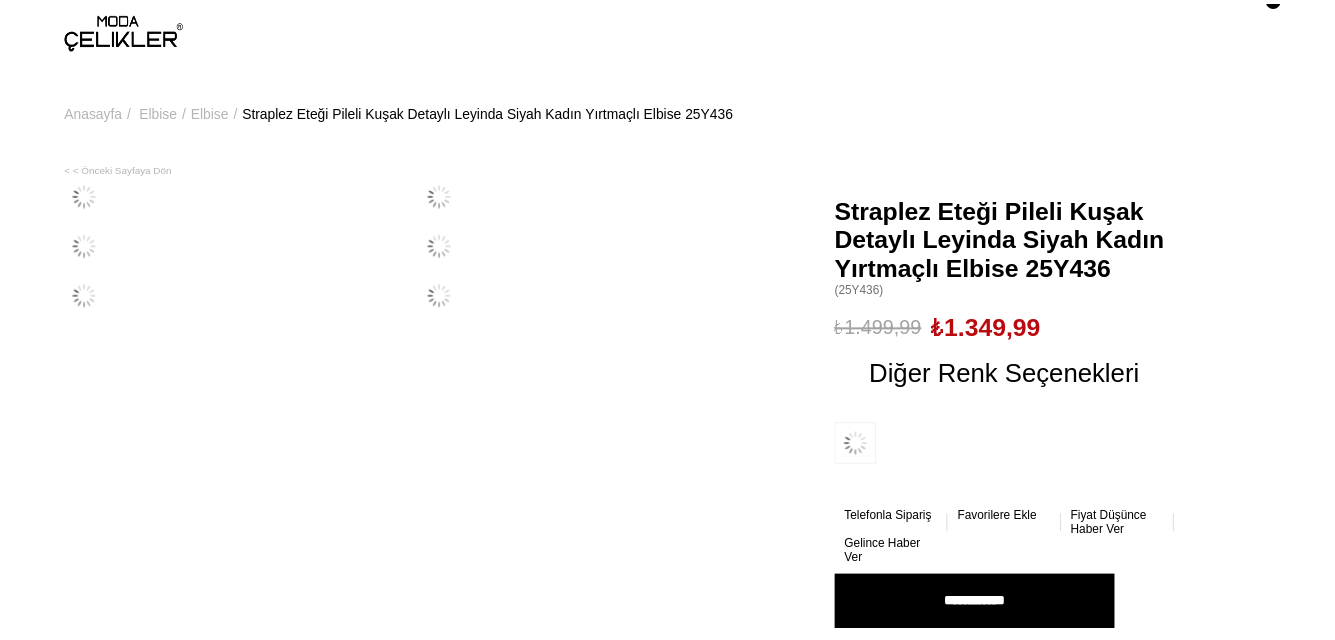 scroll, scrollTop: 0, scrollLeft: 0, axis: both 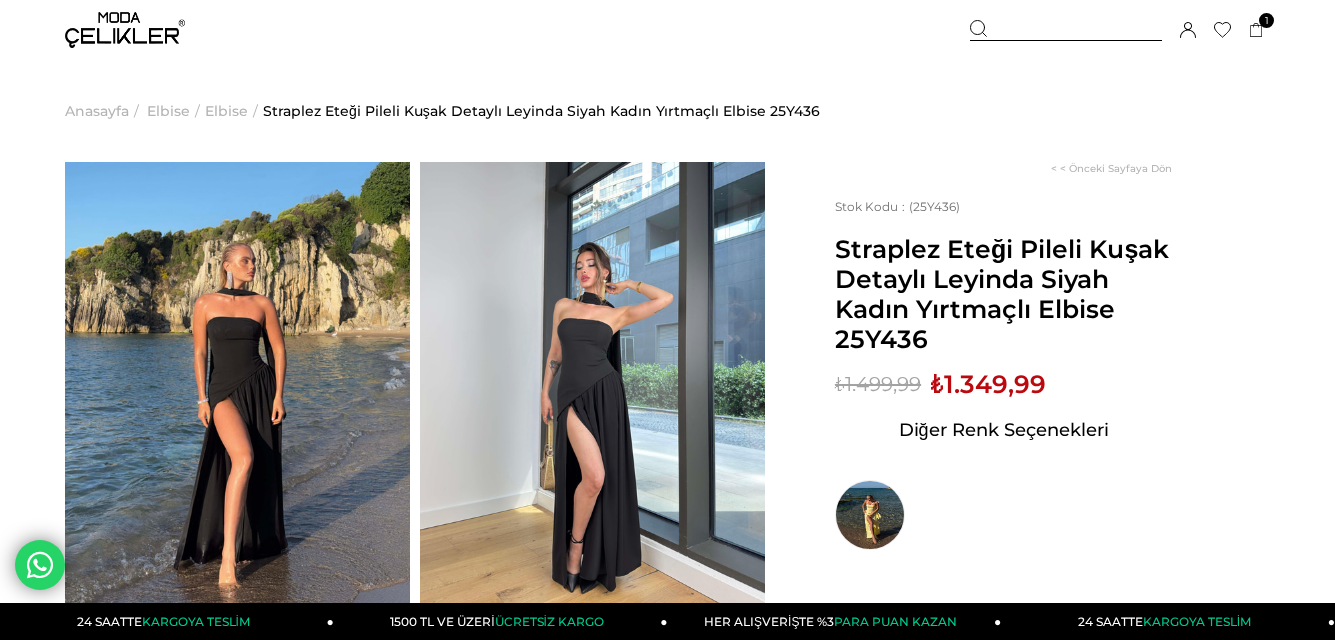 click on "Anasayfa" at bounding box center [97, 111] 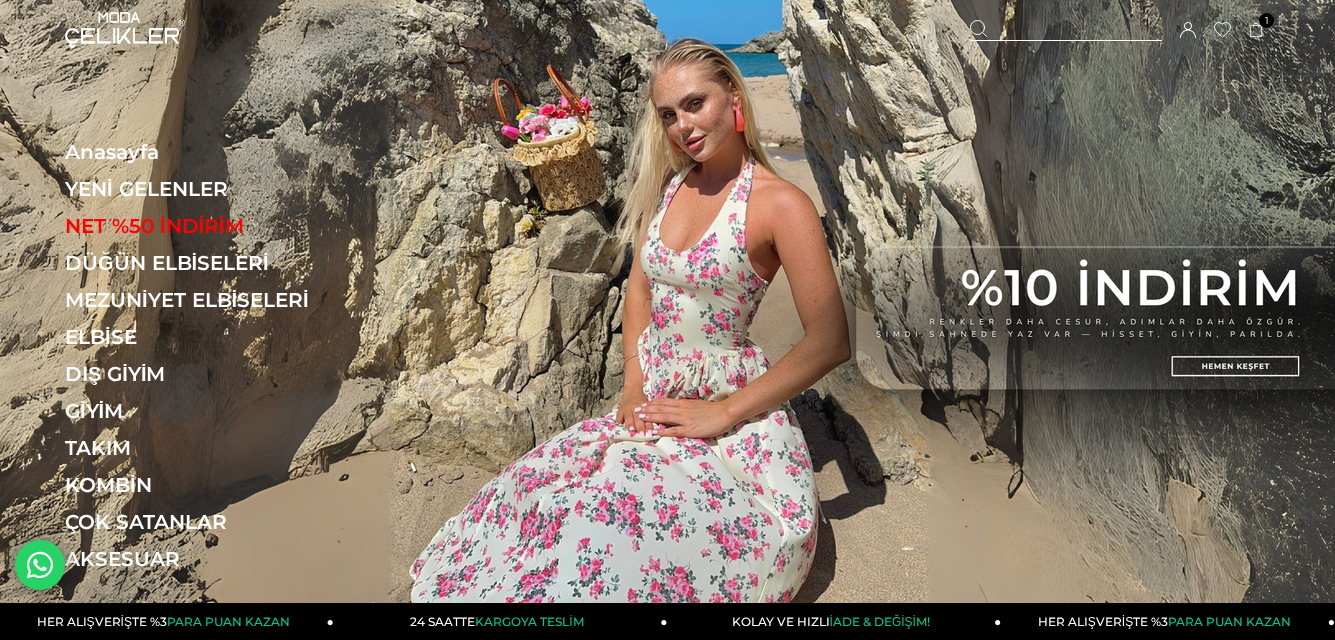 scroll, scrollTop: 0, scrollLeft: 0, axis: both 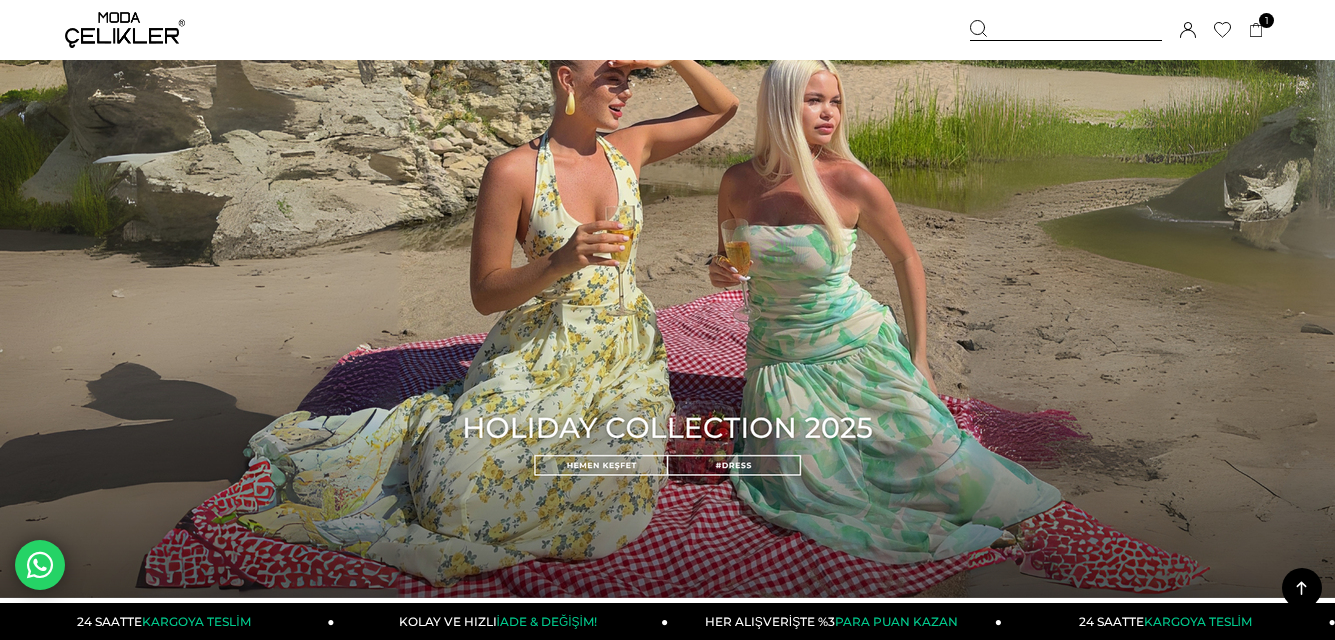 click at bounding box center [667, 285] 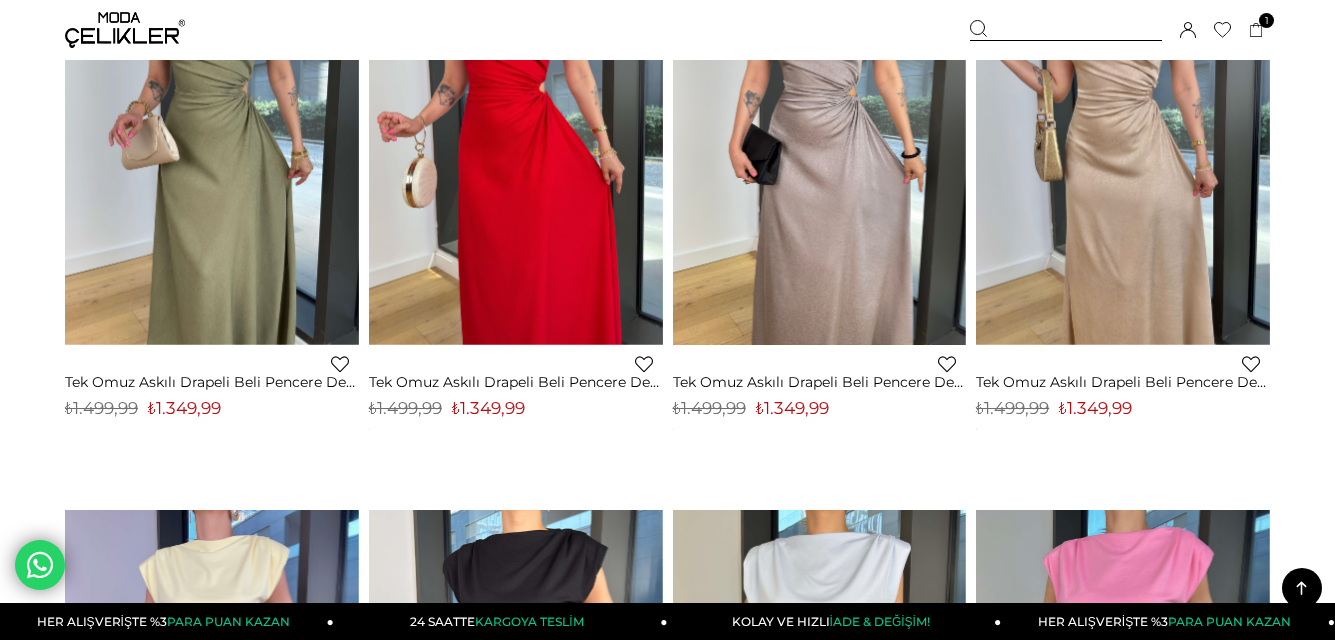 scroll, scrollTop: 600, scrollLeft: 0, axis: vertical 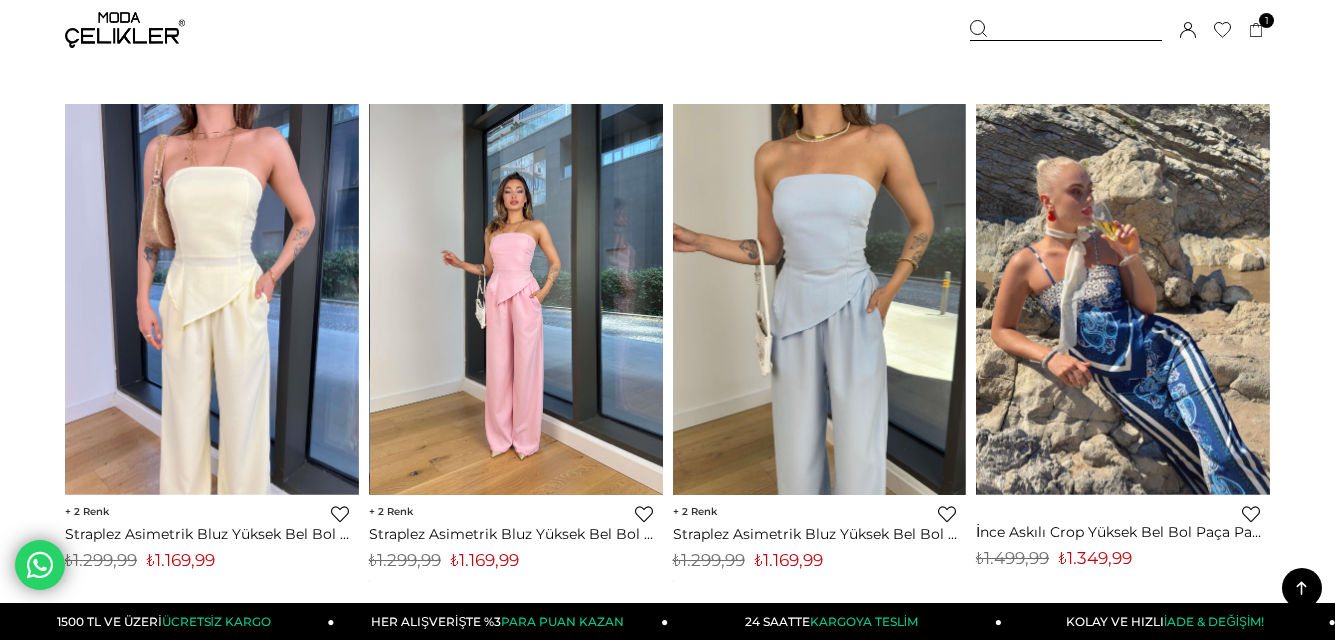 click at bounding box center [517, 300] 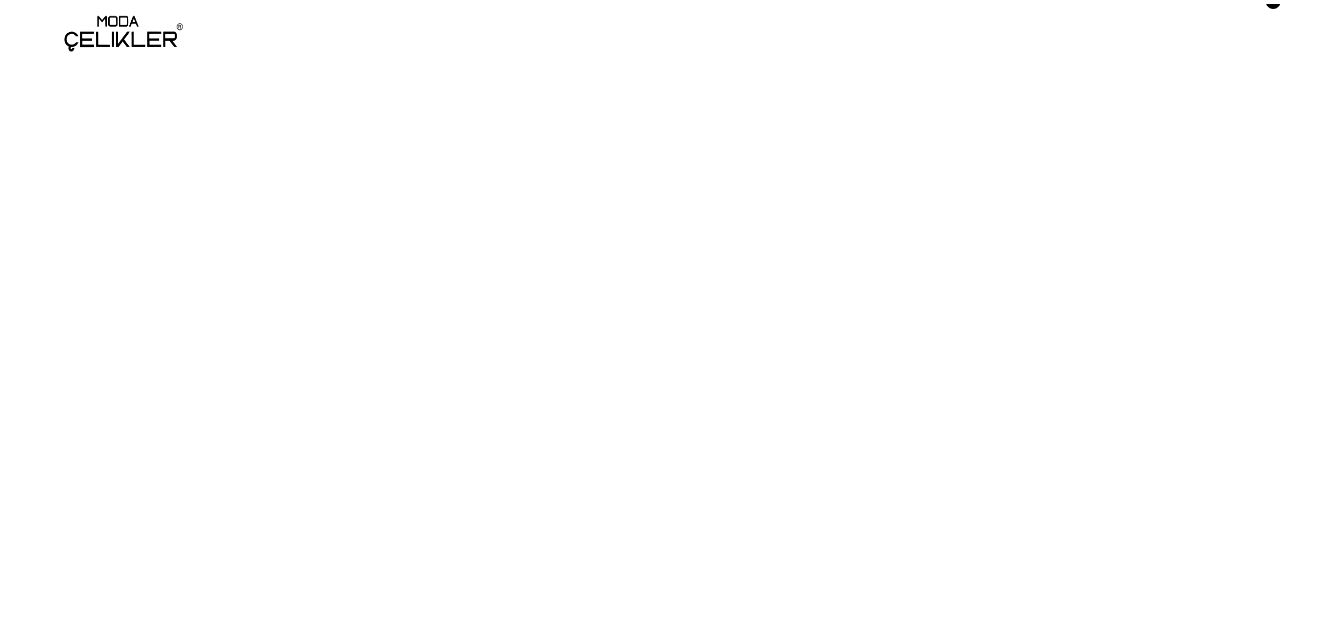 scroll, scrollTop: 0, scrollLeft: 0, axis: both 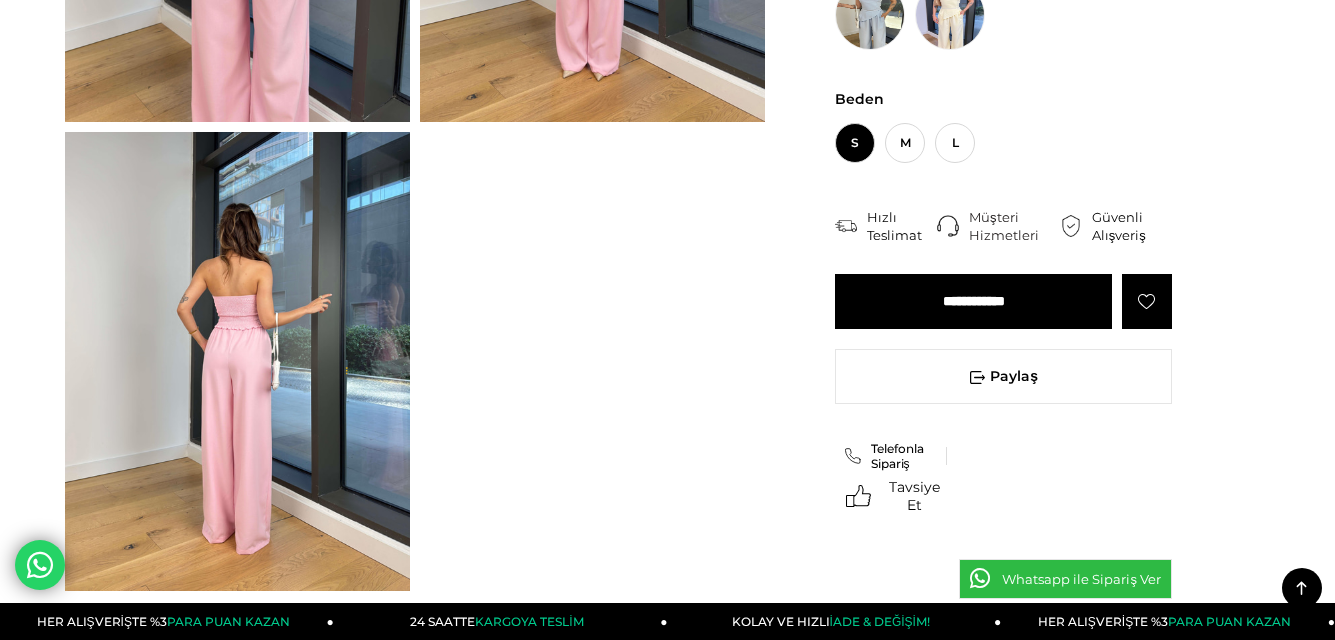 click at bounding box center (237, 362) 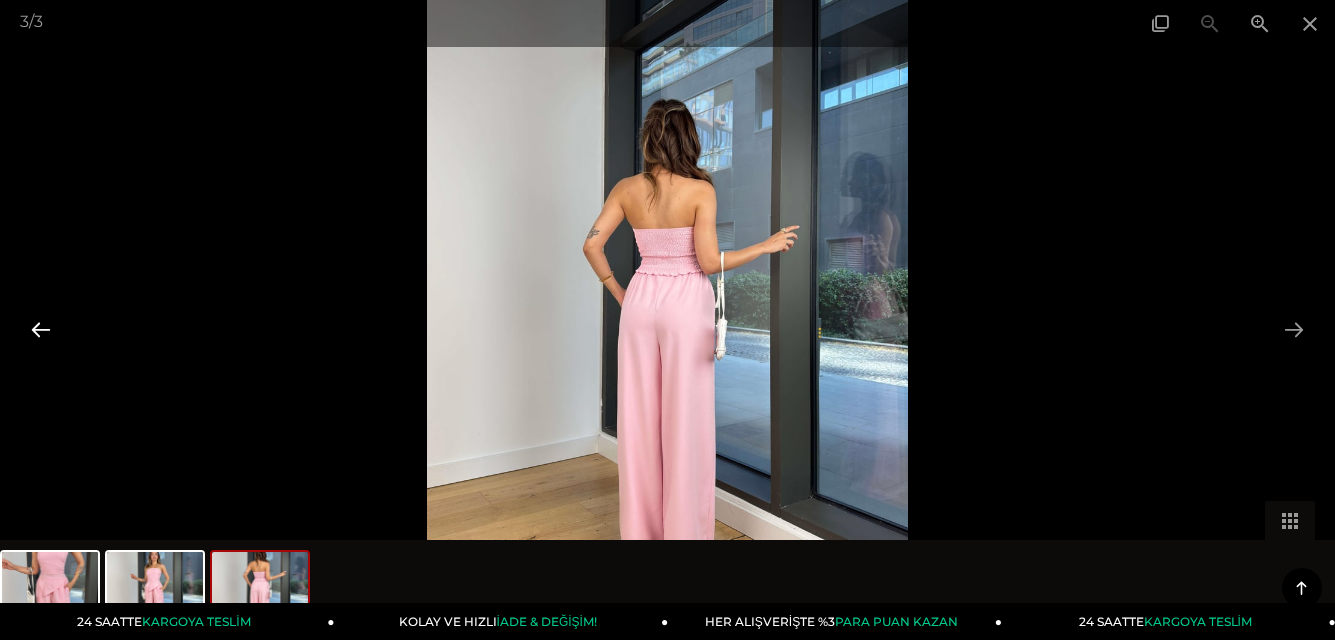 click at bounding box center (41, 329) 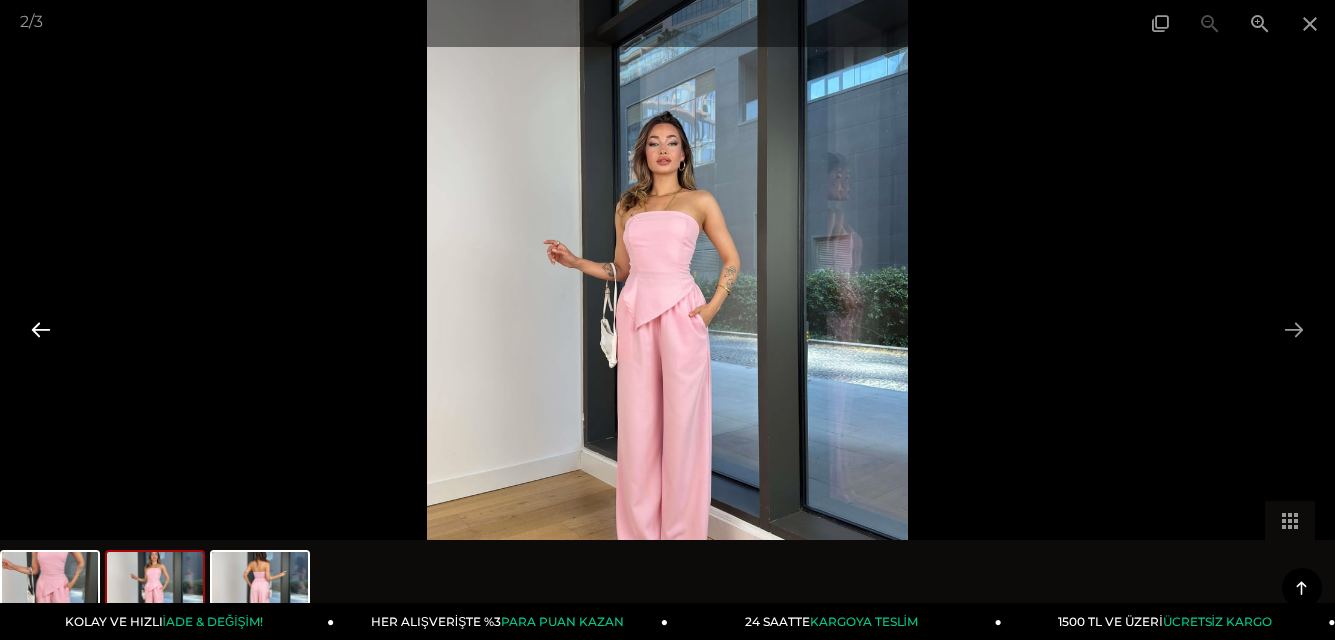 click at bounding box center [41, 329] 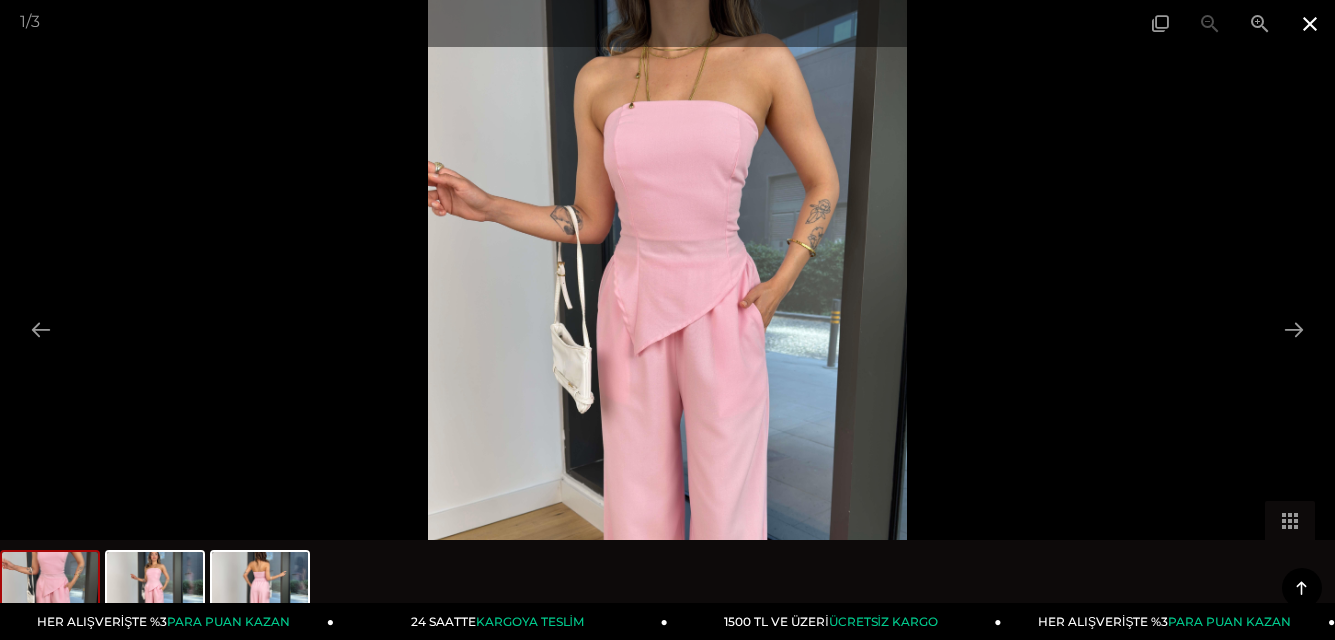 click at bounding box center (1310, 23) 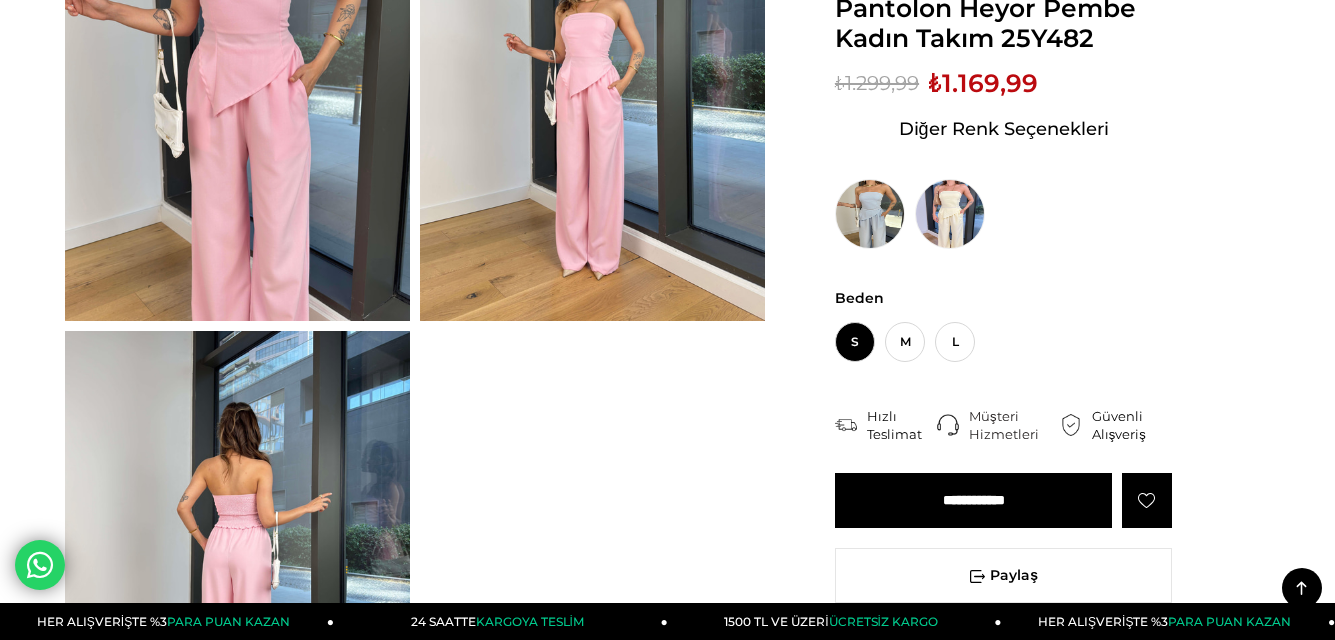 scroll, scrollTop: 300, scrollLeft: 0, axis: vertical 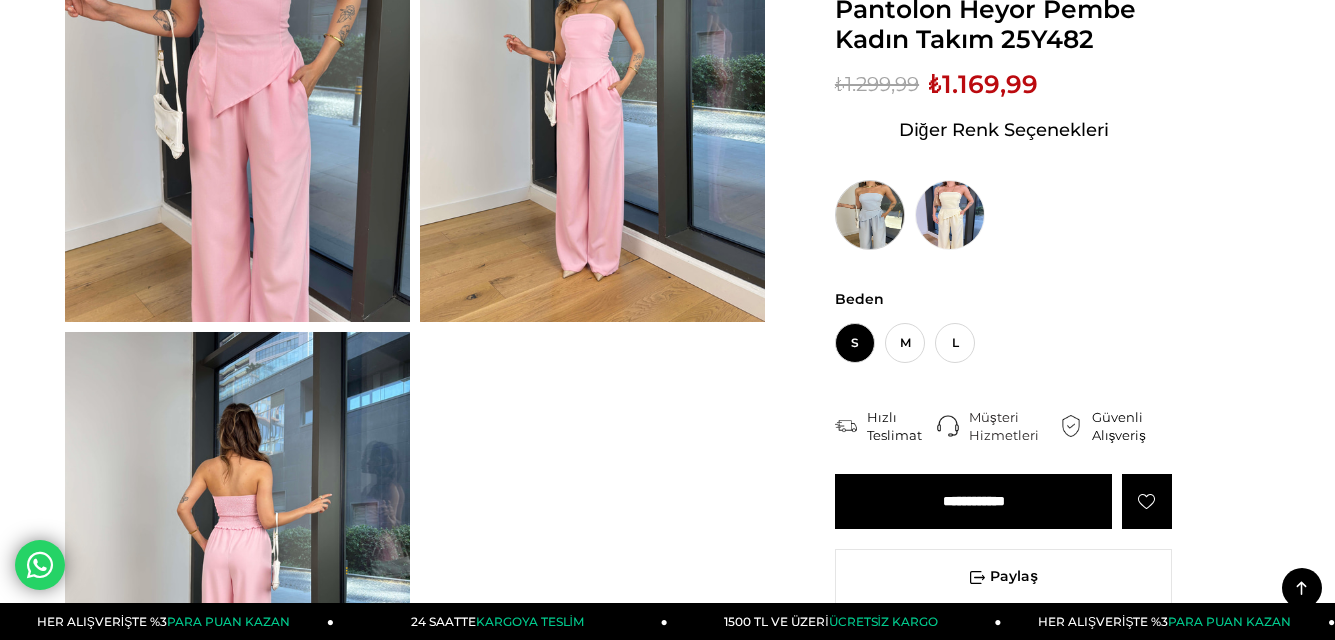 click at bounding box center (870, 215) 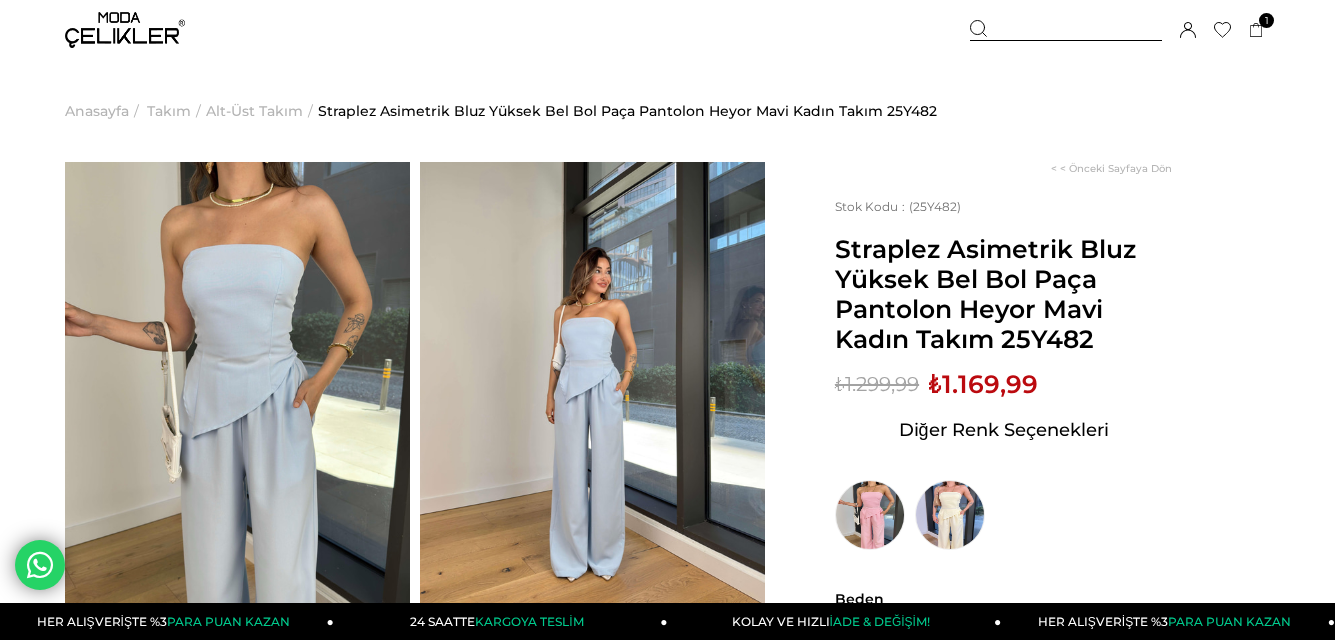 scroll, scrollTop: 0, scrollLeft: 0, axis: both 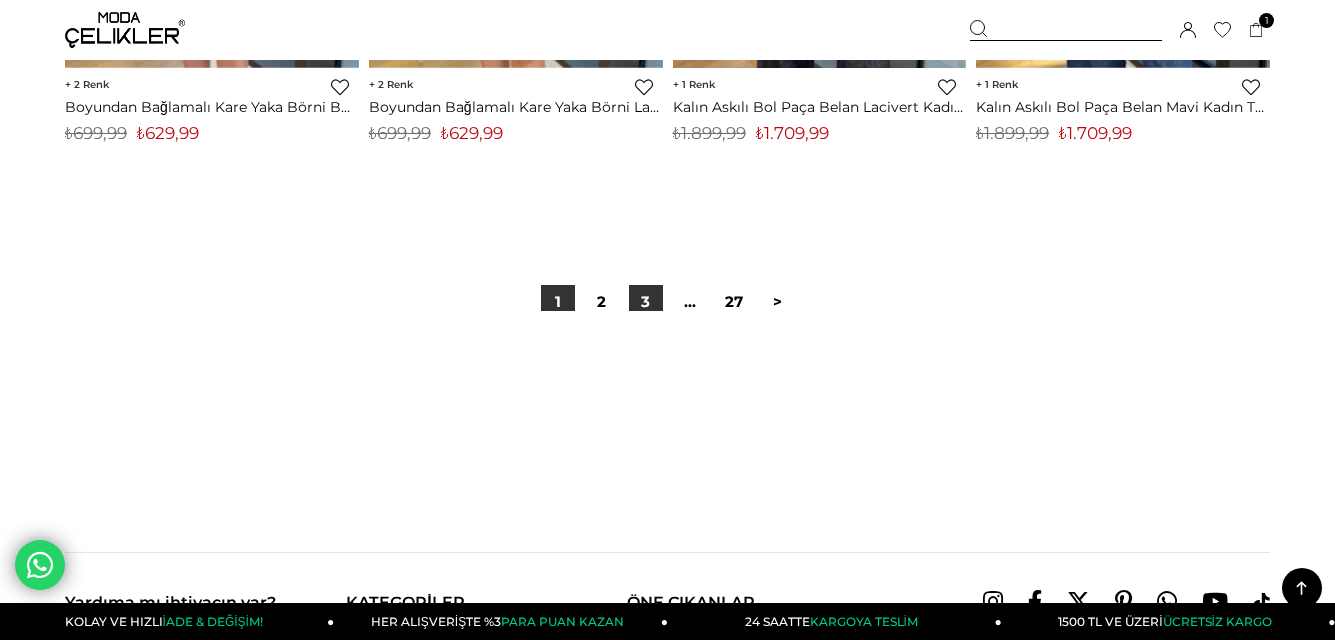 click on "3" at bounding box center (646, 302) 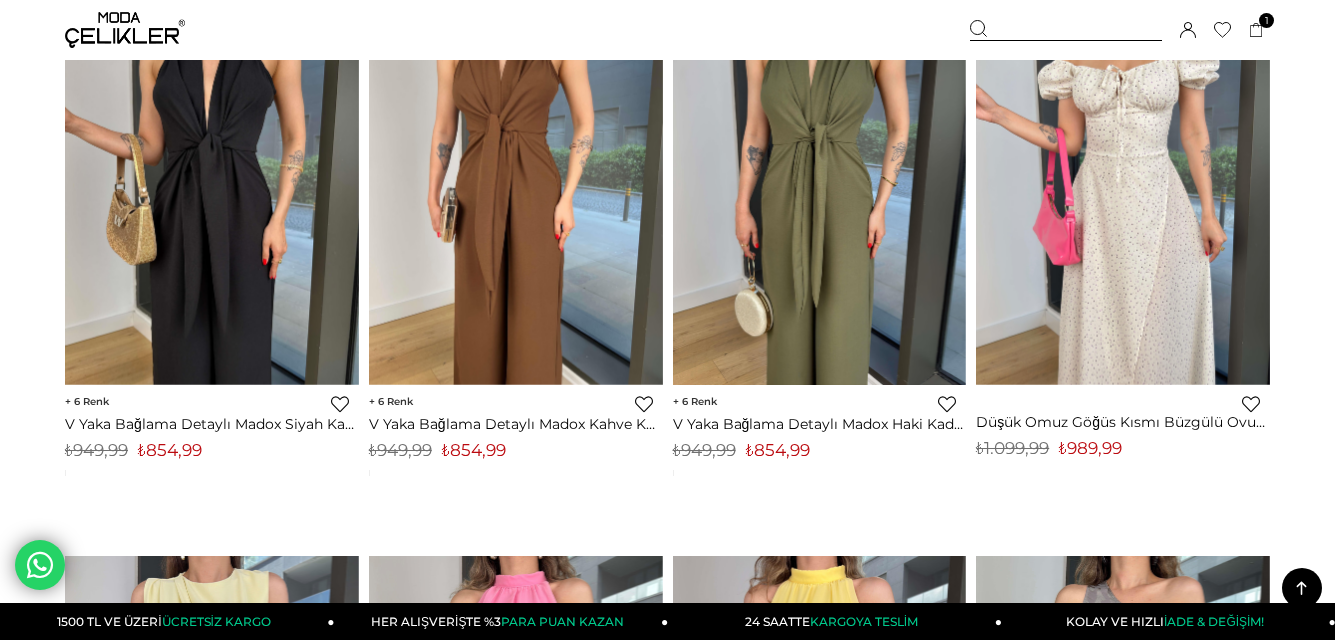 scroll, scrollTop: 1825, scrollLeft: 0, axis: vertical 